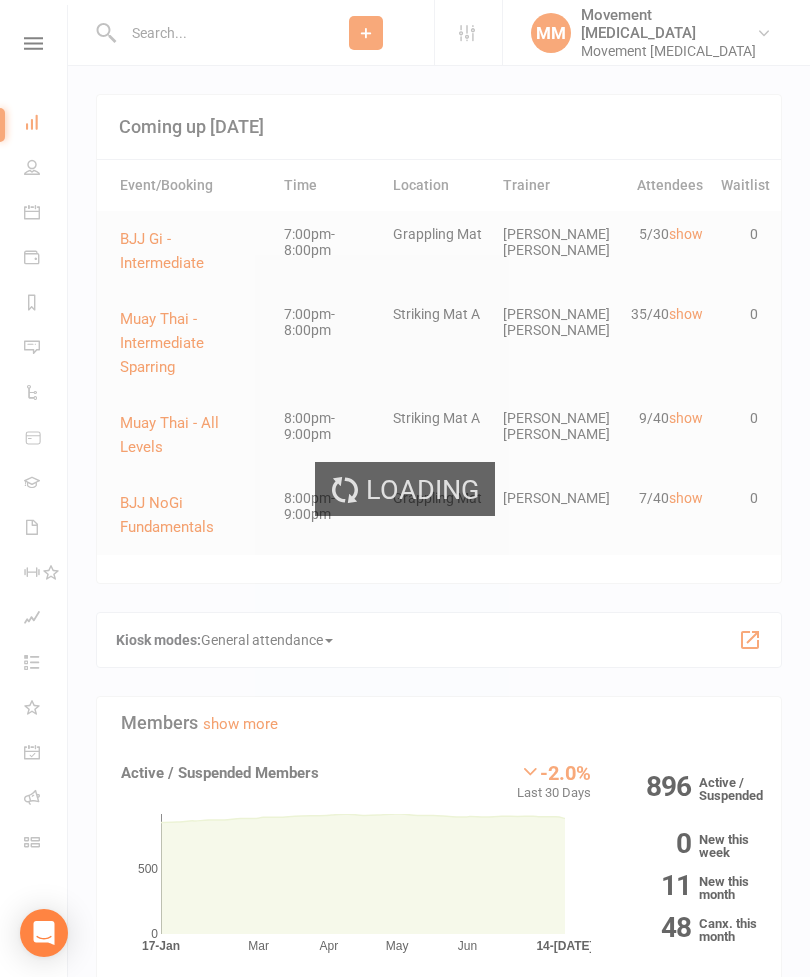 scroll, scrollTop: 2324, scrollLeft: 0, axis: vertical 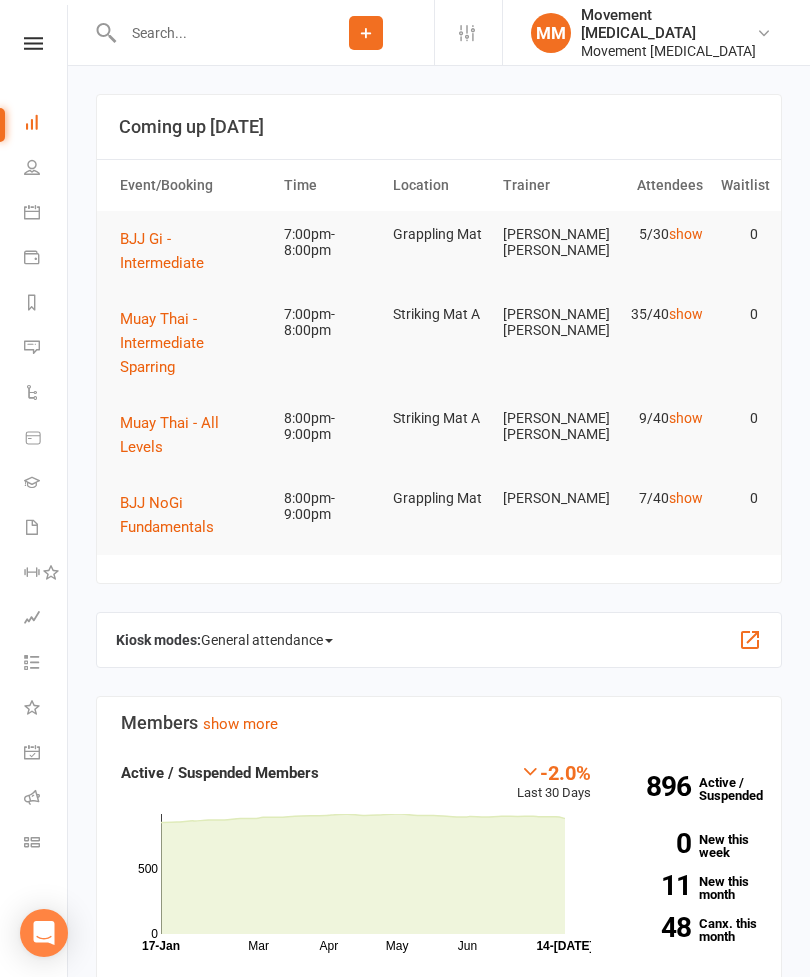 click on "Muay Thai - Intermediate Sparring" at bounding box center (162, 343) 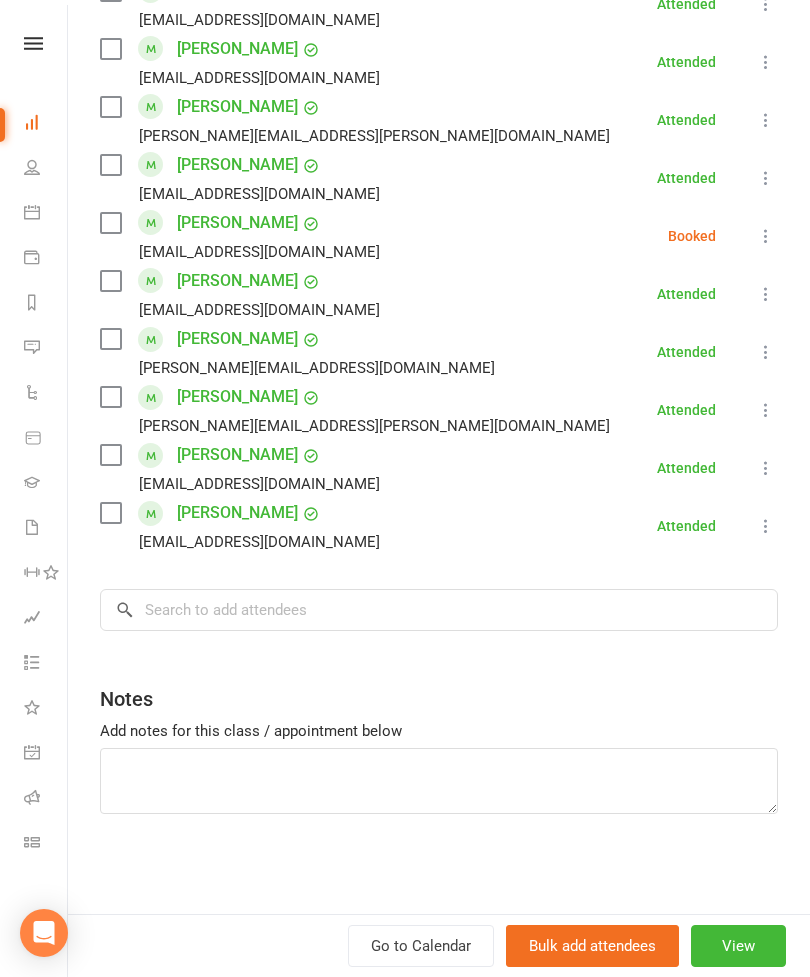 scroll, scrollTop: 1846, scrollLeft: 0, axis: vertical 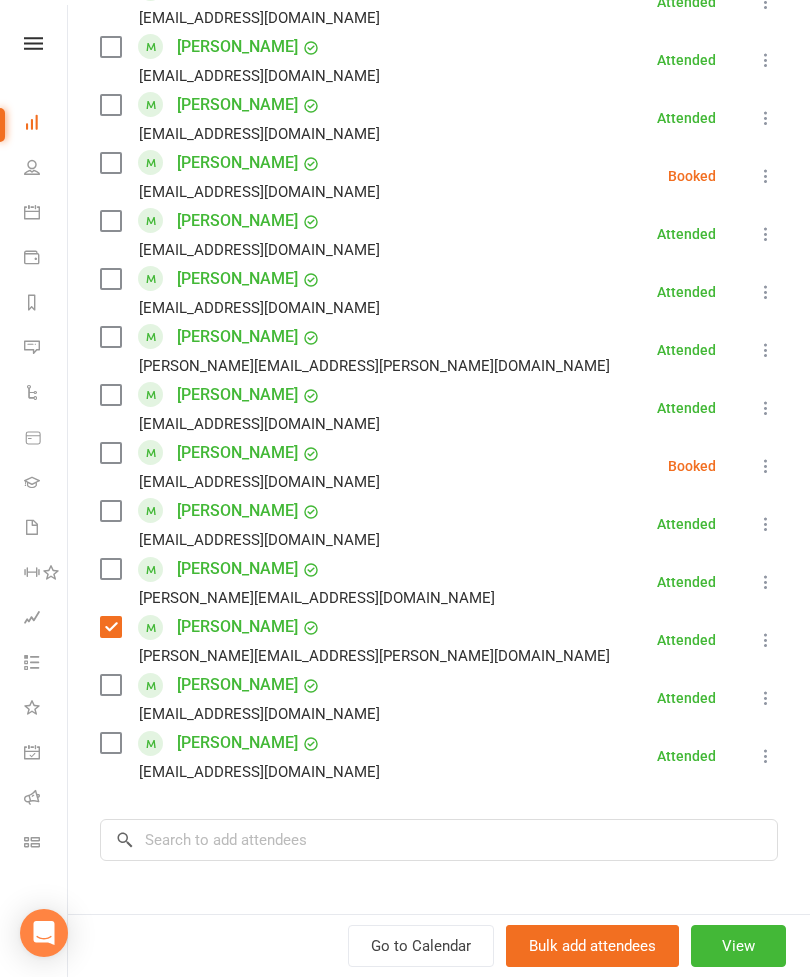 click on "[EMAIL_ADDRESS][DOMAIN_NAME]" at bounding box center [244, 250] 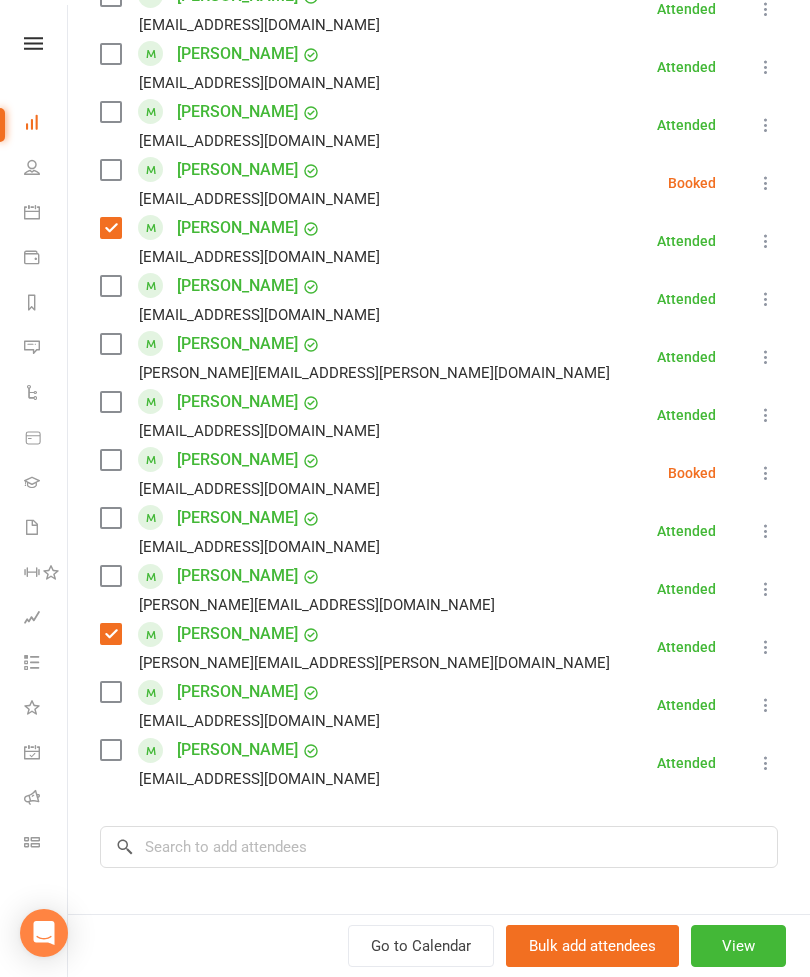 scroll, scrollTop: 1608, scrollLeft: 0, axis: vertical 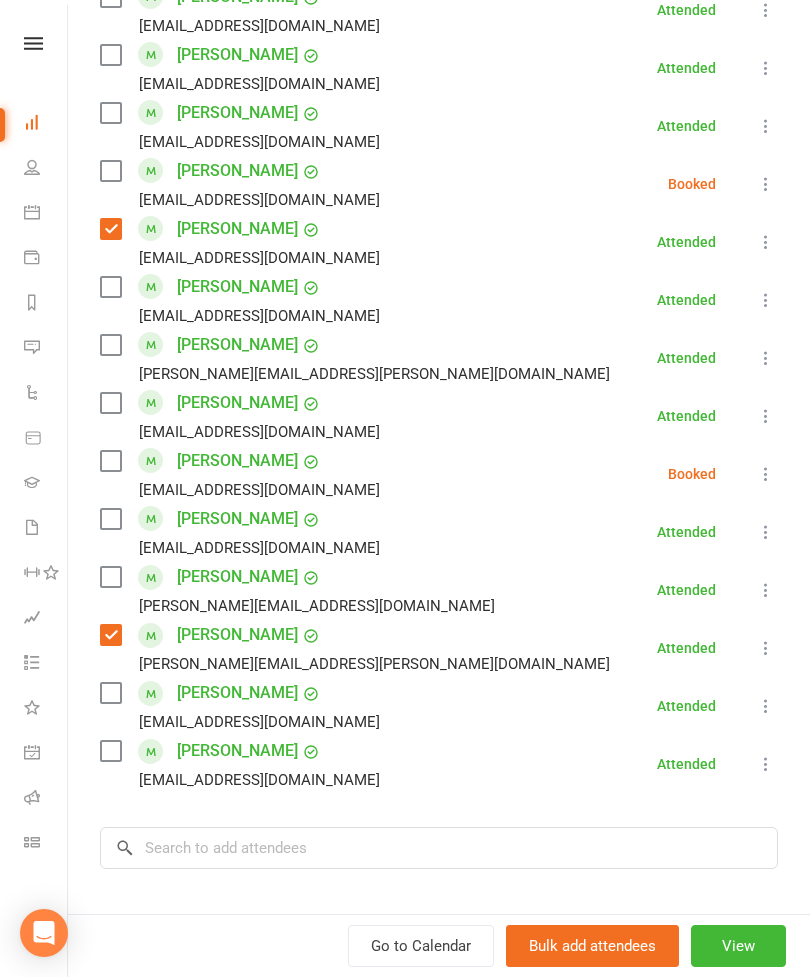 click at bounding box center (110, 577) 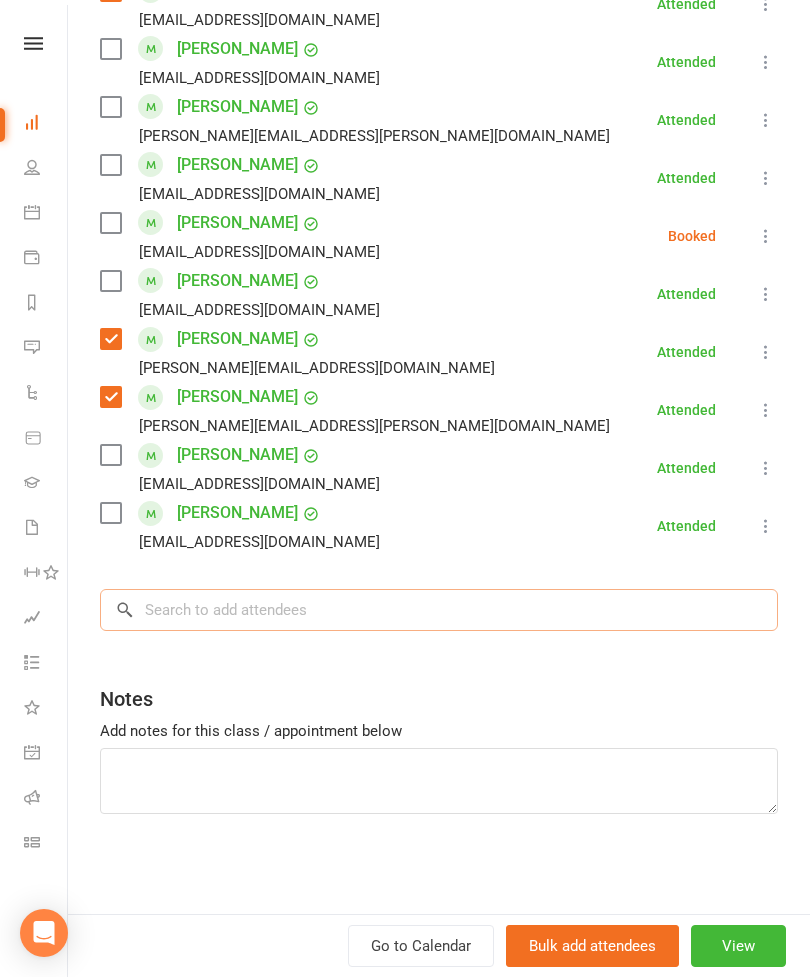 click at bounding box center [439, 610] 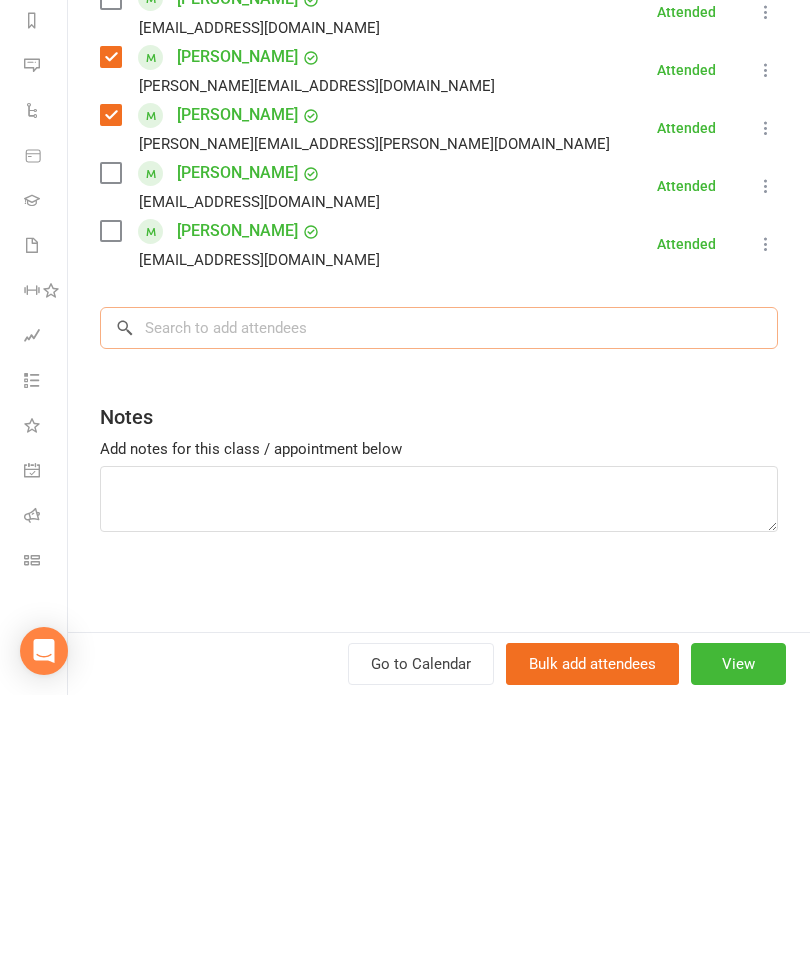 type on "H" 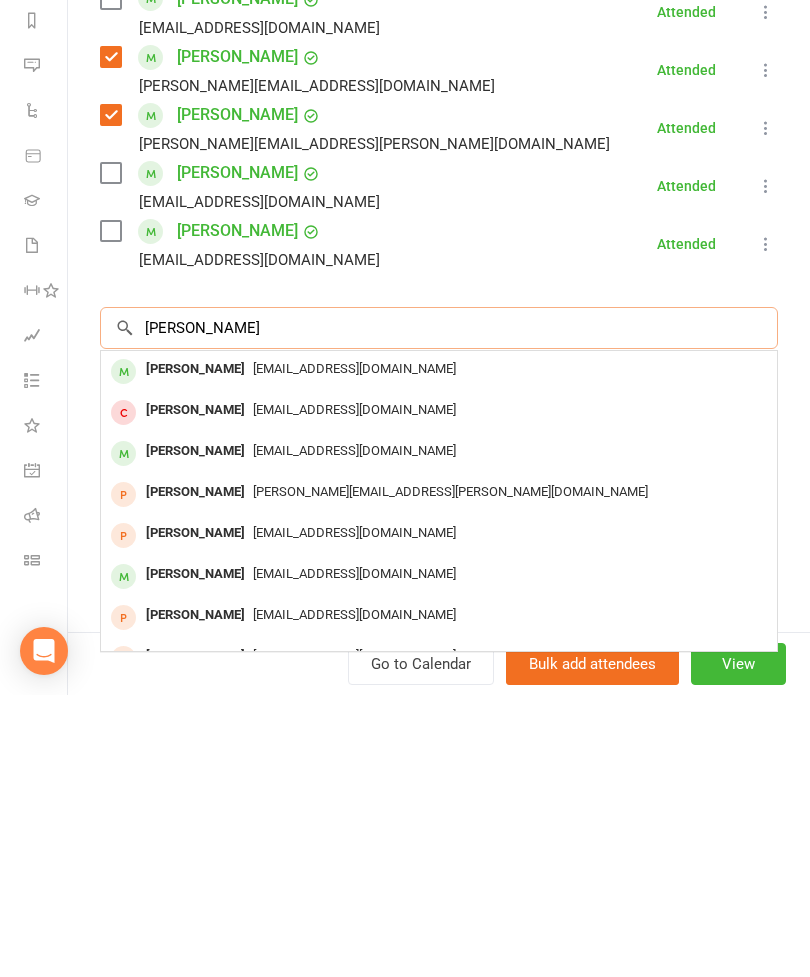 type on "[PERSON_NAME]" 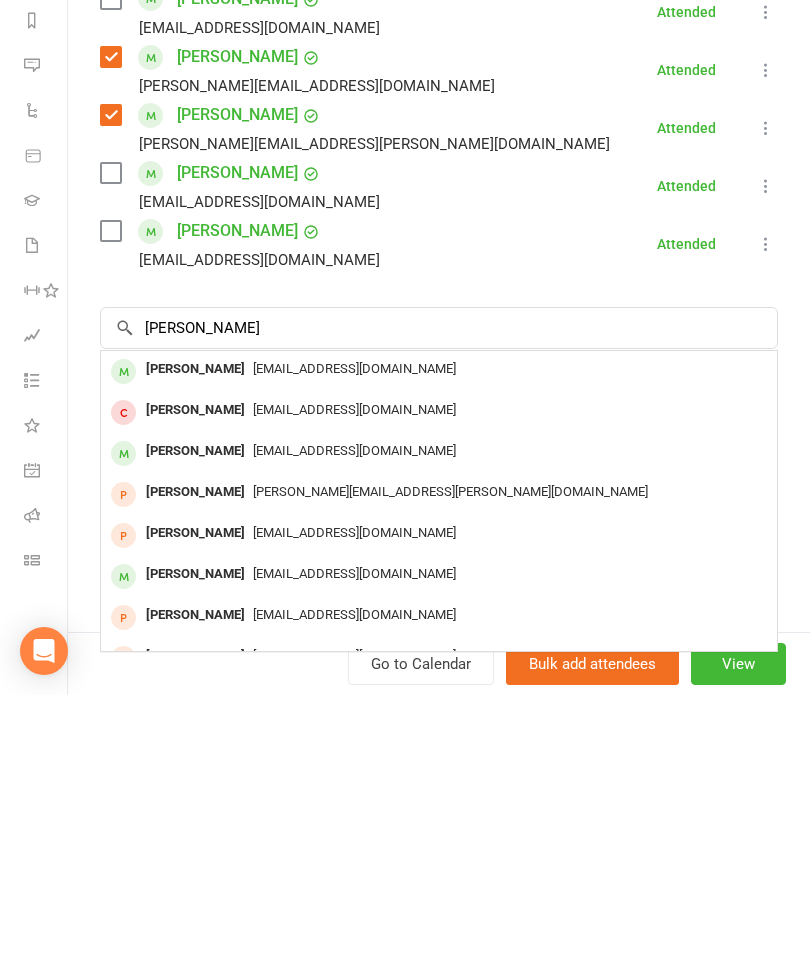 click on "[EMAIL_ADDRESS][DOMAIN_NAME]" at bounding box center (354, 650) 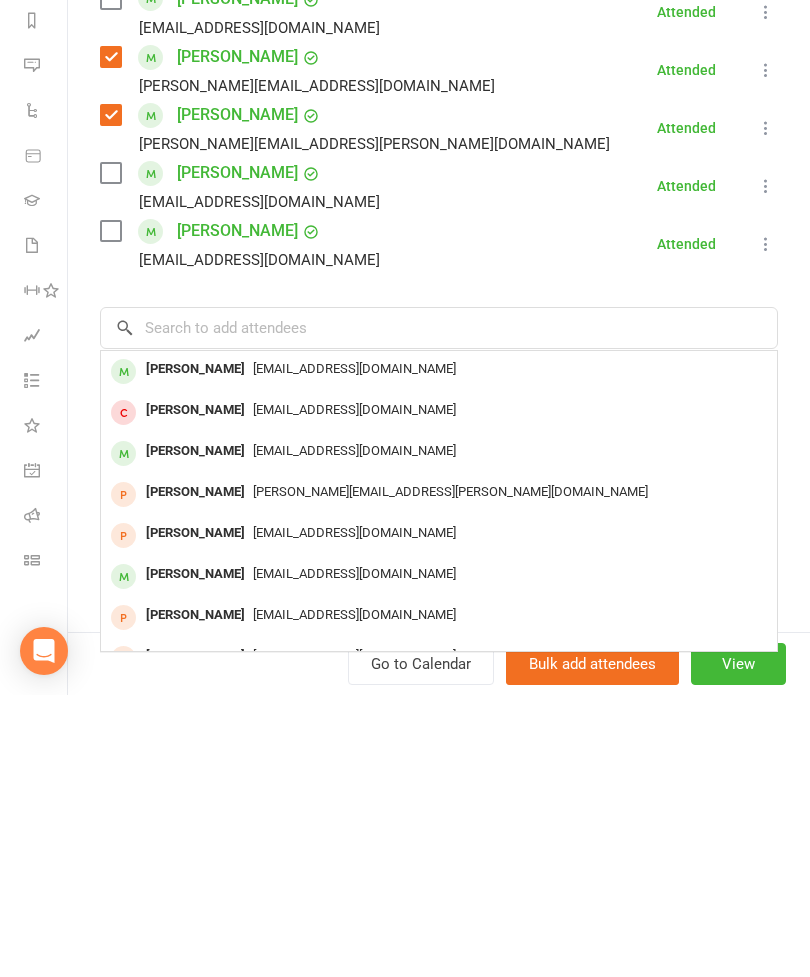 scroll, scrollTop: 282, scrollLeft: 0, axis: vertical 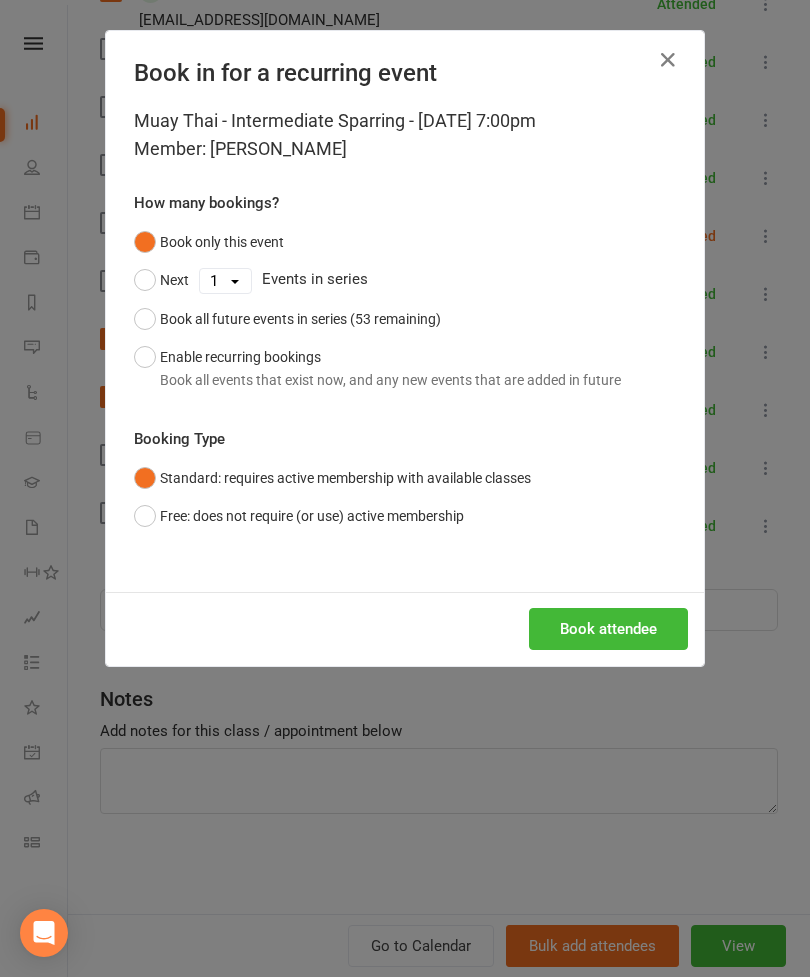 click on "Book attendee" at bounding box center (608, 629) 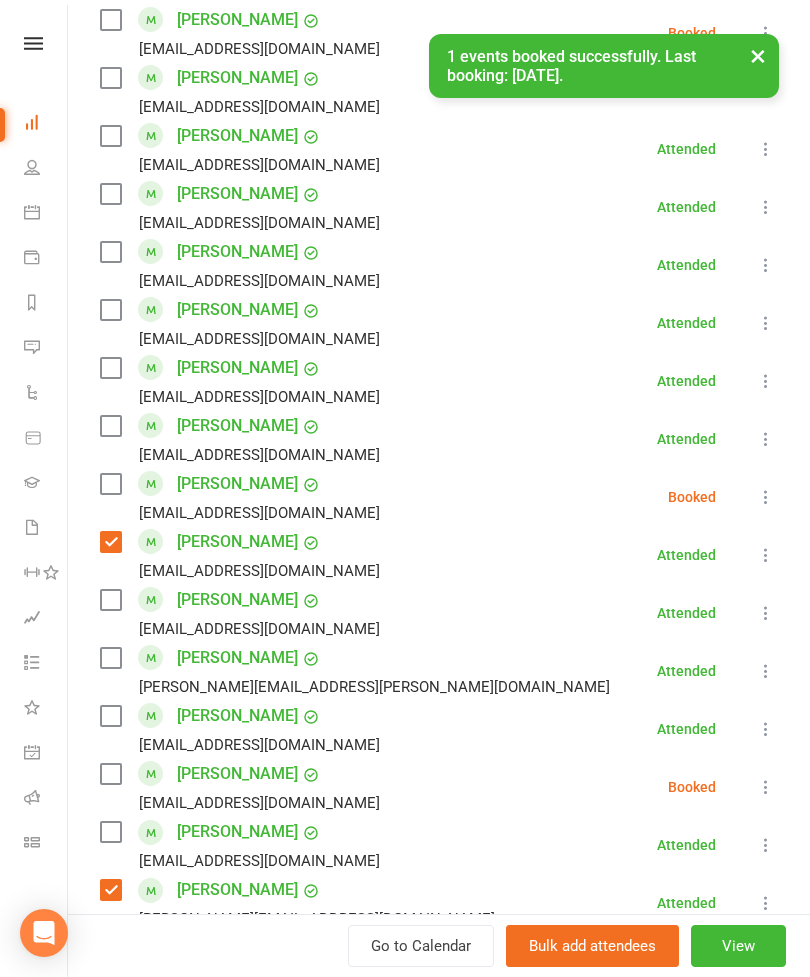 scroll, scrollTop: 1351, scrollLeft: 0, axis: vertical 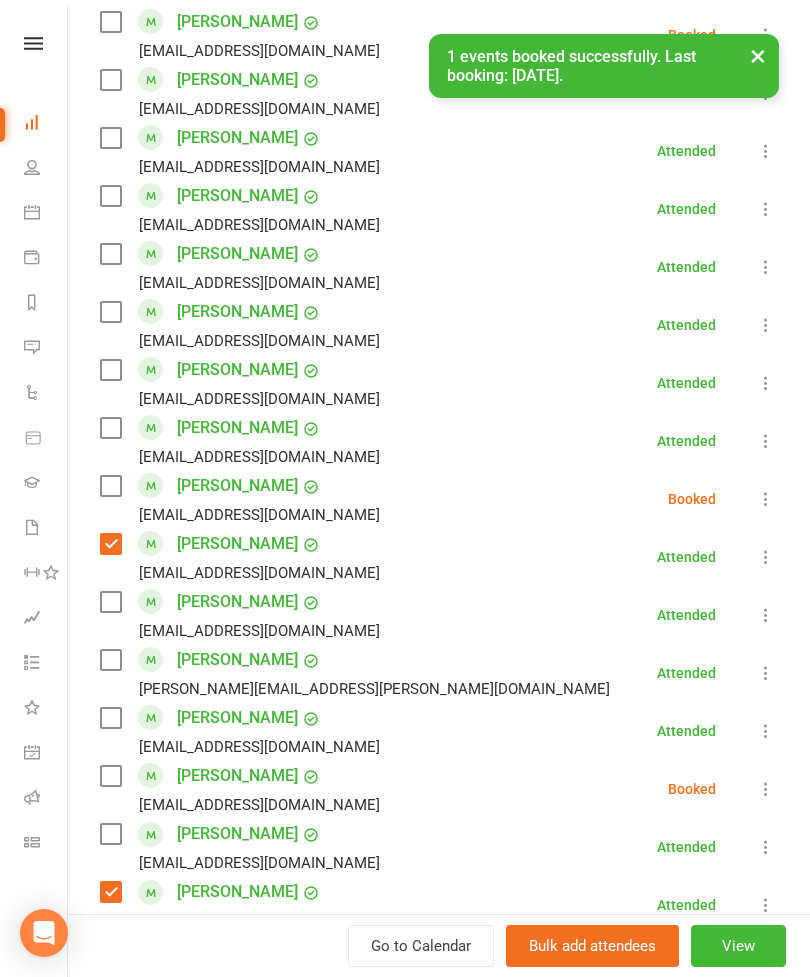 click at bounding box center [110, 370] 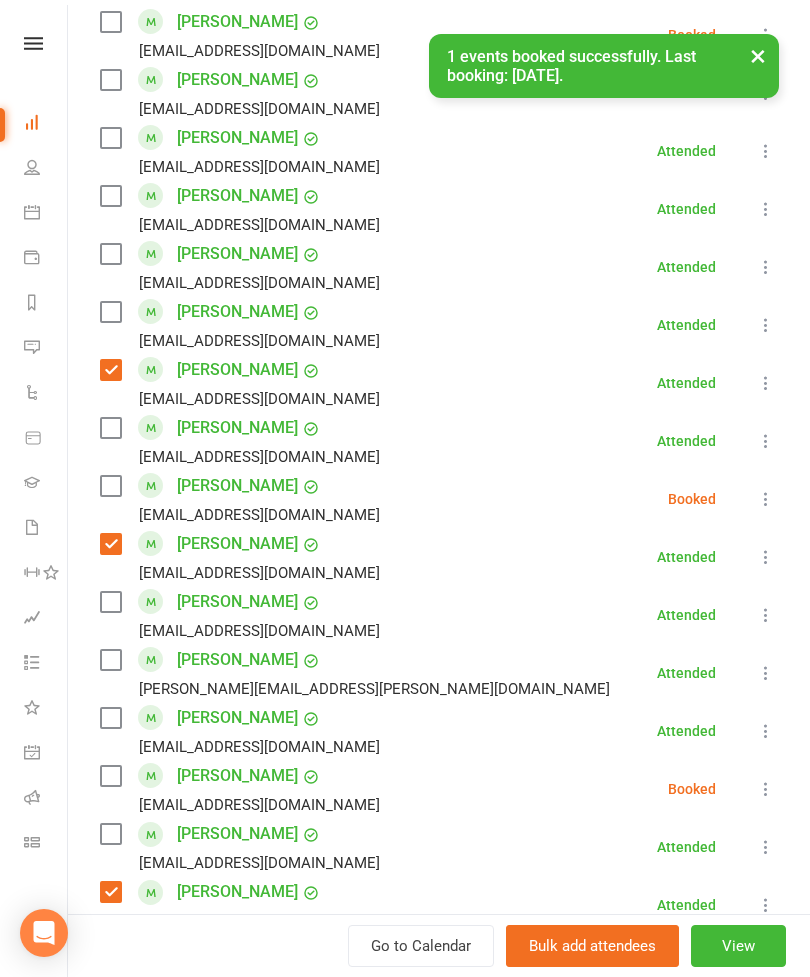 click at bounding box center (110, 370) 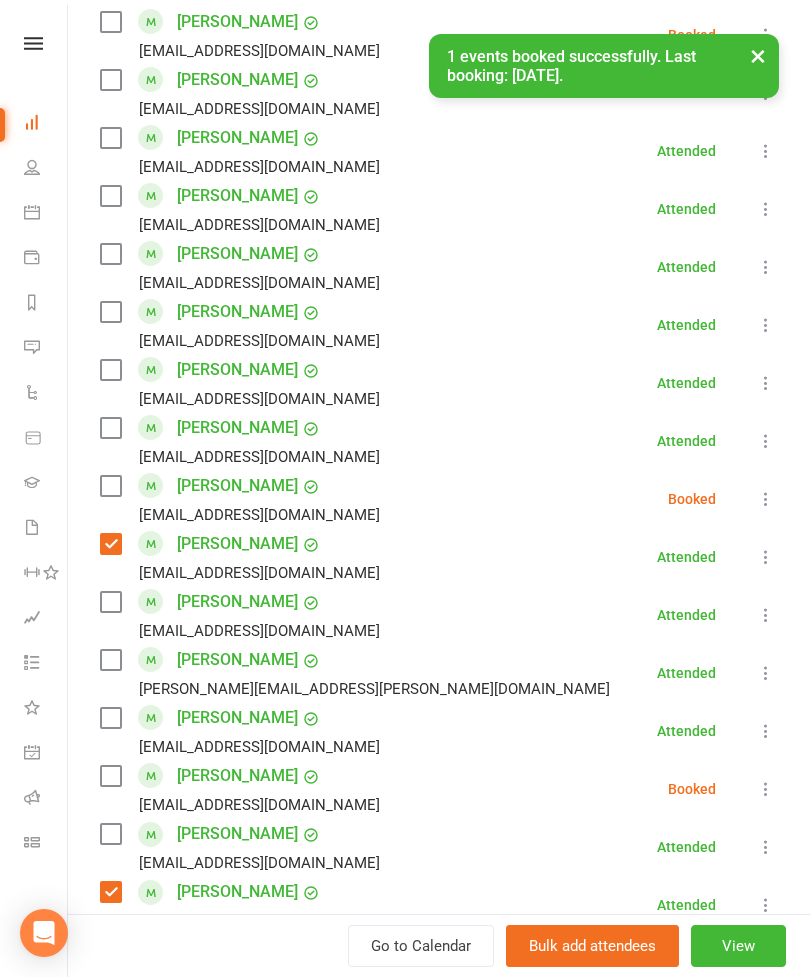 click at bounding box center [110, 428] 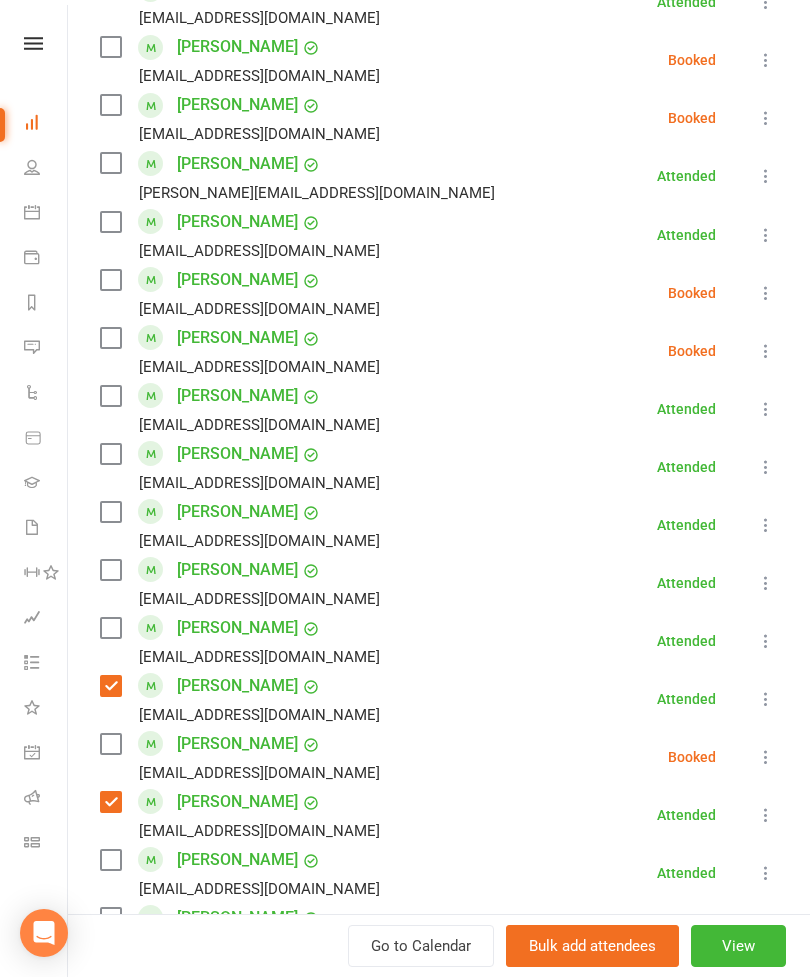 click at bounding box center [110, 105] 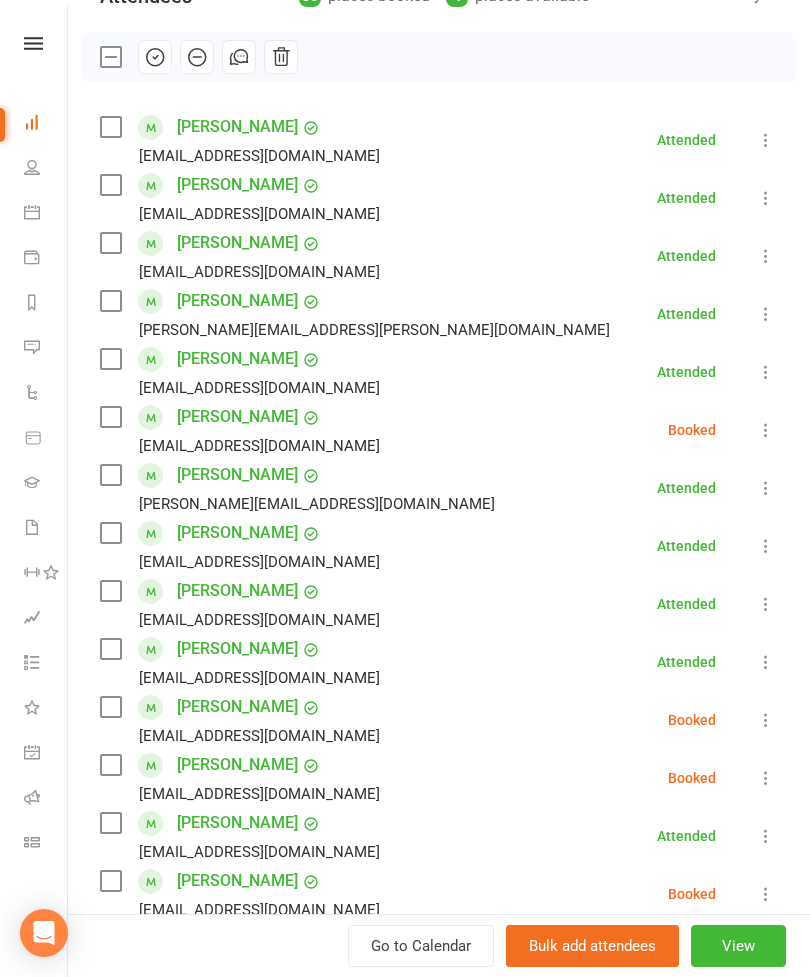 scroll, scrollTop: 257, scrollLeft: 0, axis: vertical 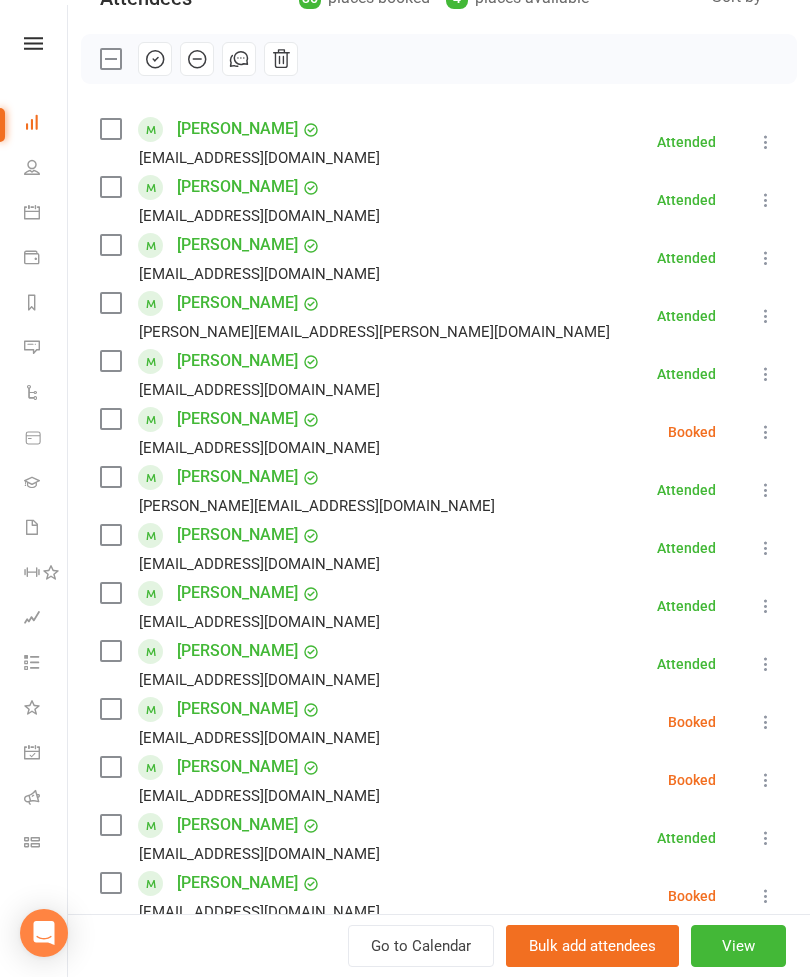 click at bounding box center [110, 419] 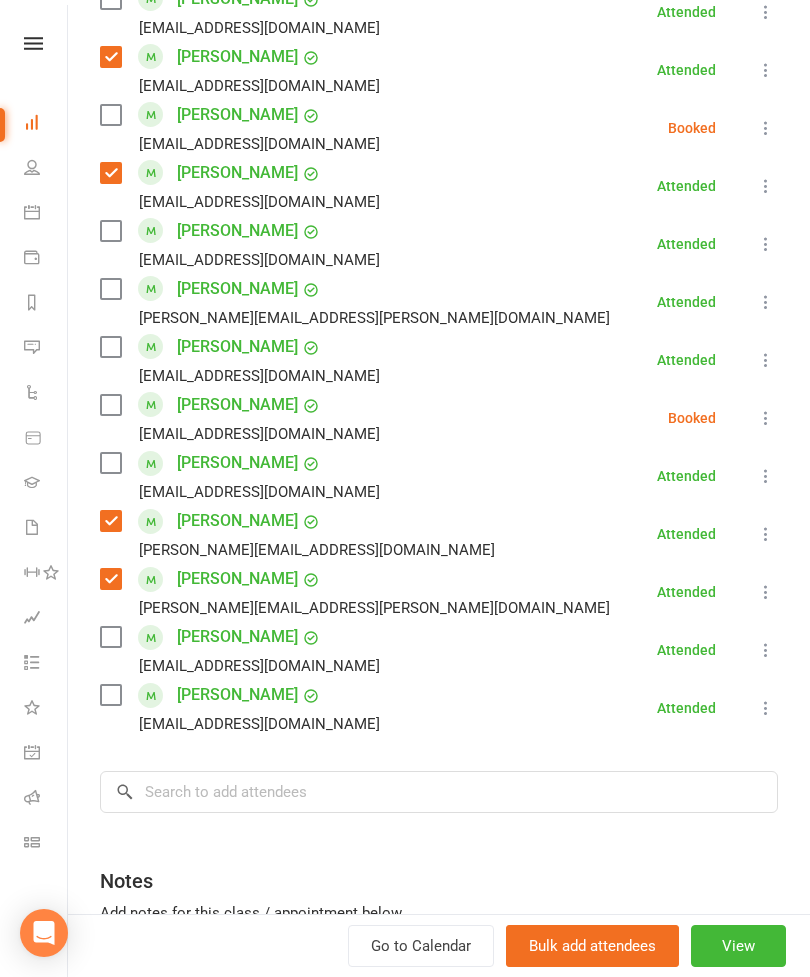 scroll, scrollTop: 1720, scrollLeft: 0, axis: vertical 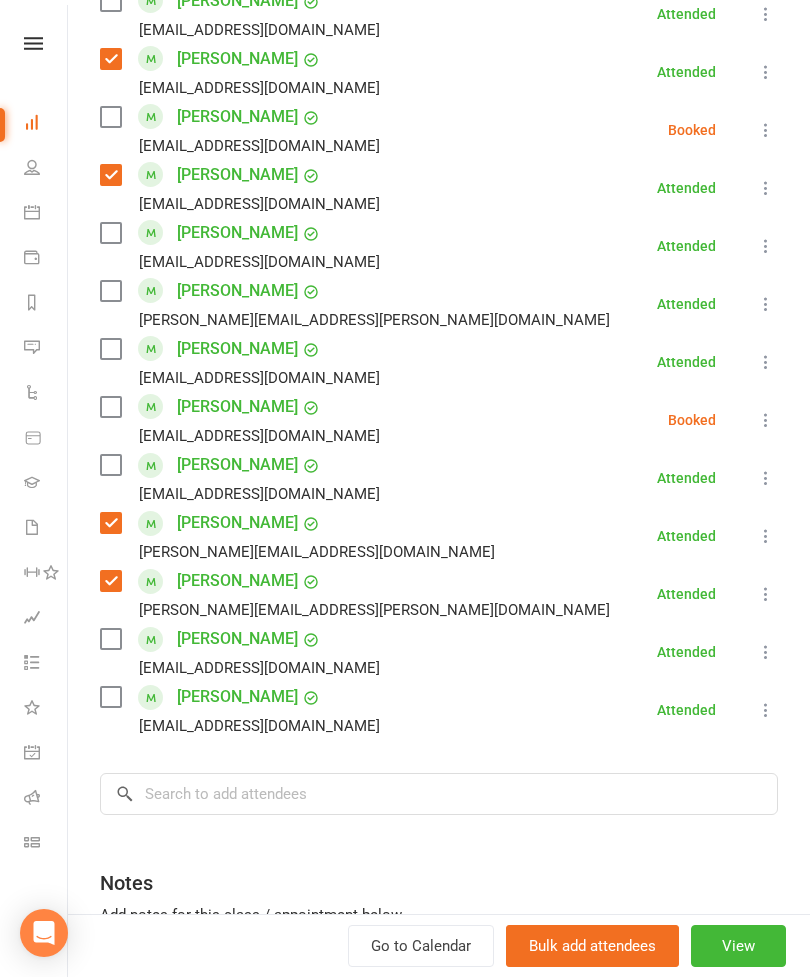 click at bounding box center [110, 349] 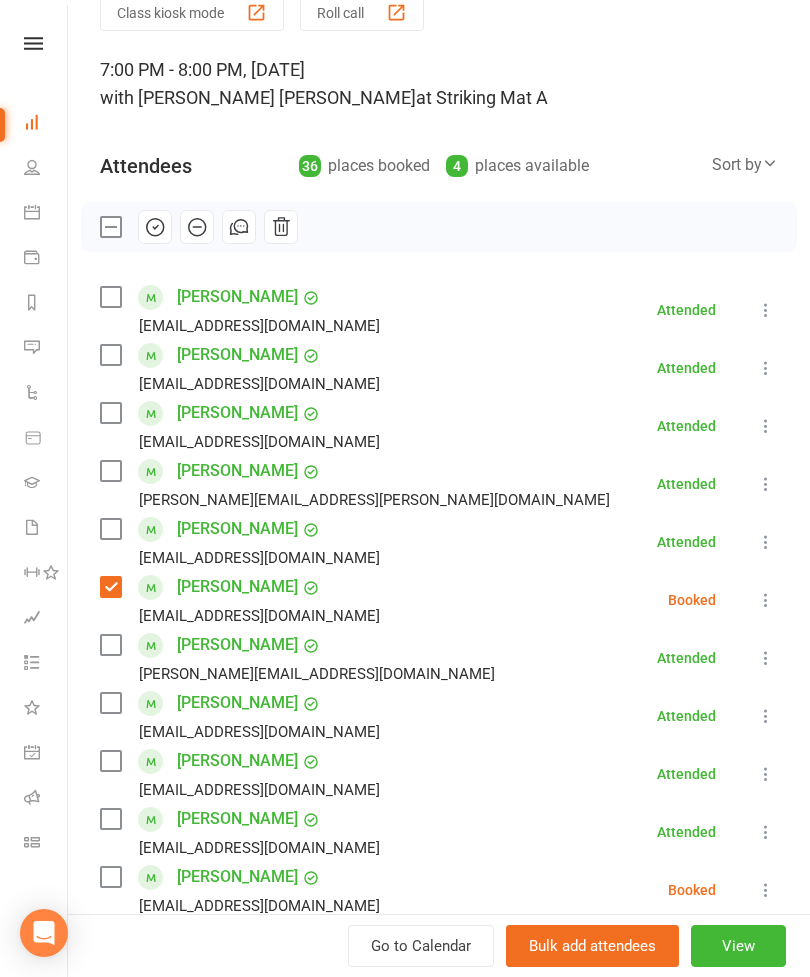 scroll, scrollTop: 88, scrollLeft: 0, axis: vertical 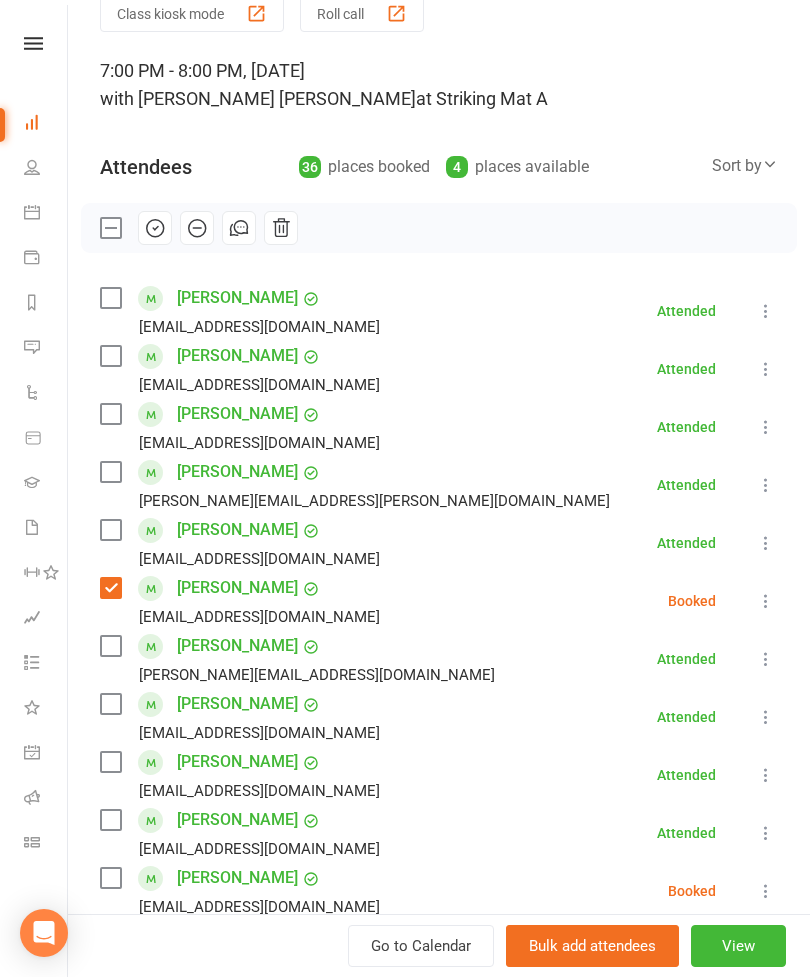 click at bounding box center [110, 472] 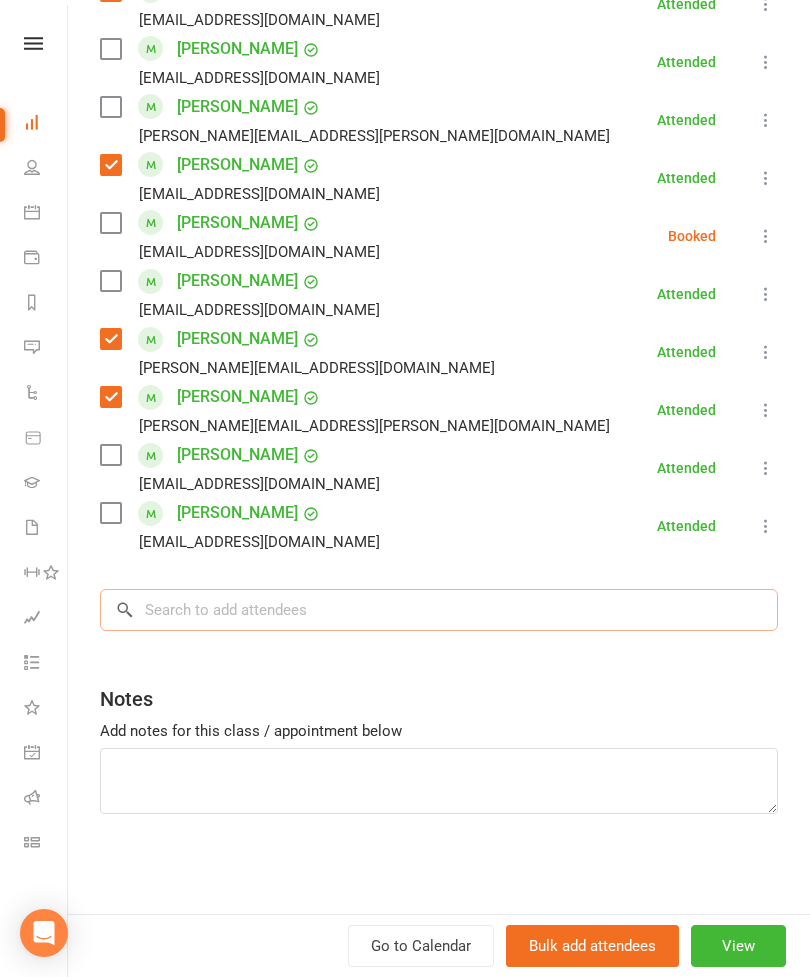 click at bounding box center (439, 610) 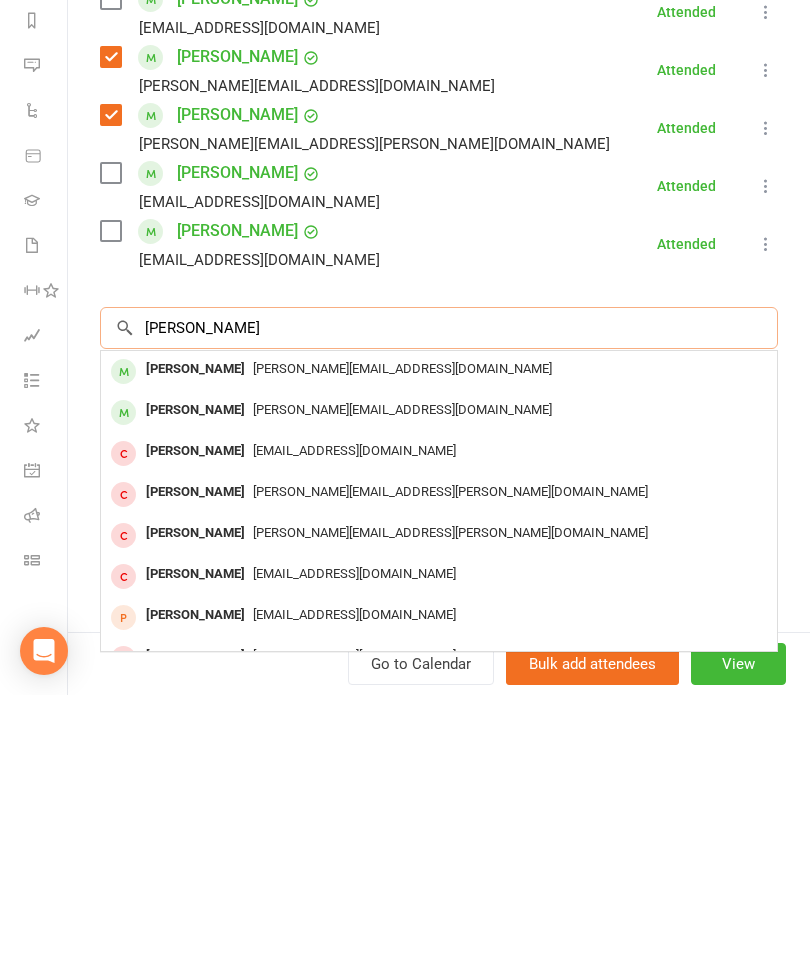 type on "[PERSON_NAME]" 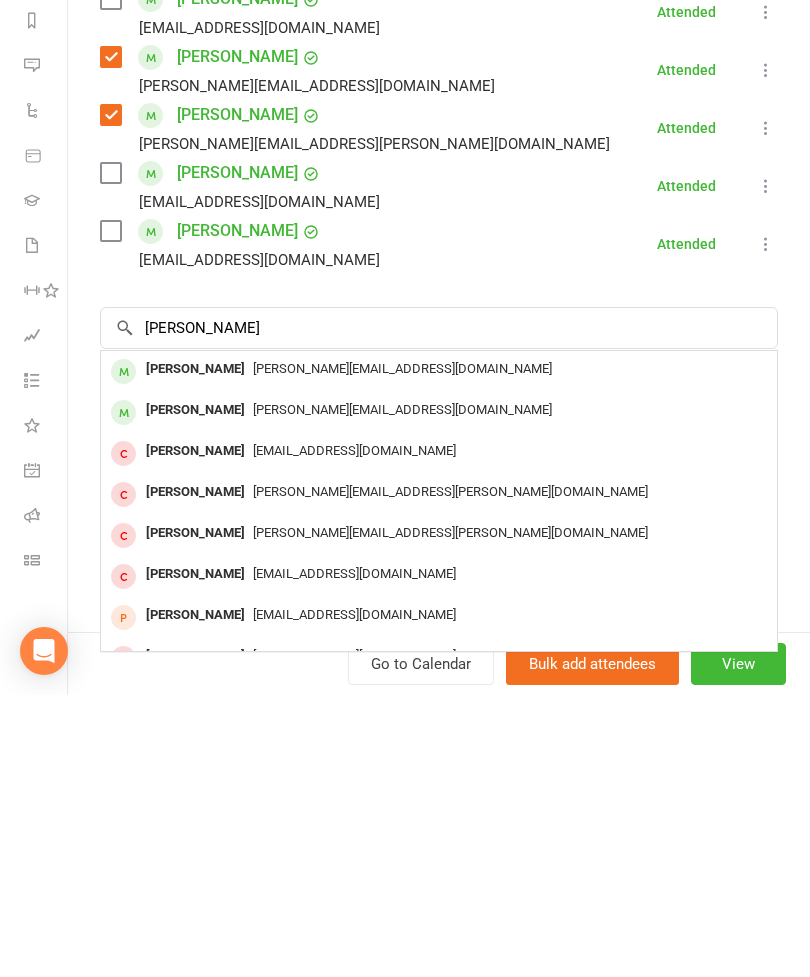 click on "[PERSON_NAME][EMAIL_ADDRESS][DOMAIN_NAME]" at bounding box center [402, 650] 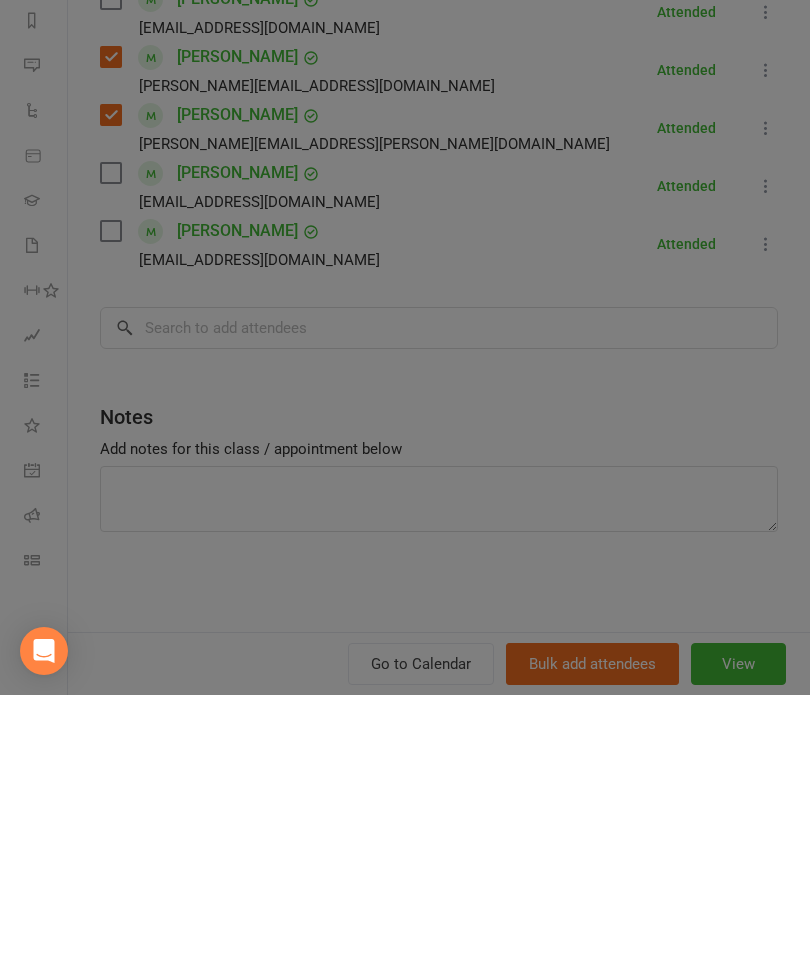 scroll, scrollTop: 564, scrollLeft: 0, axis: vertical 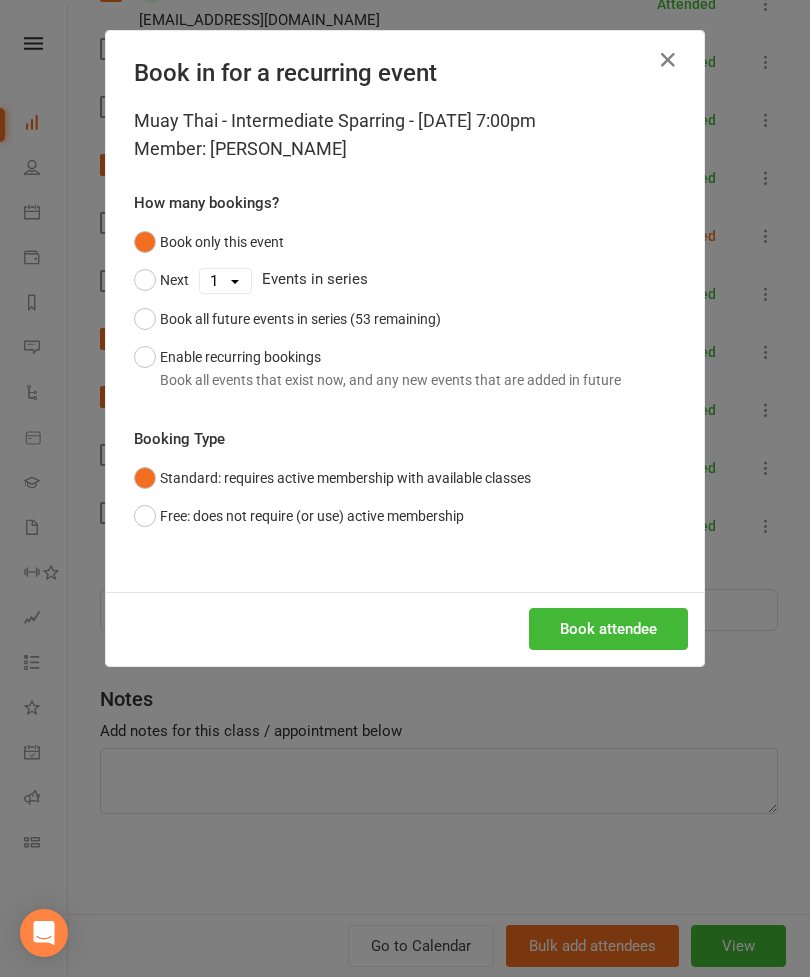 click on "Book attendee" at bounding box center (608, 629) 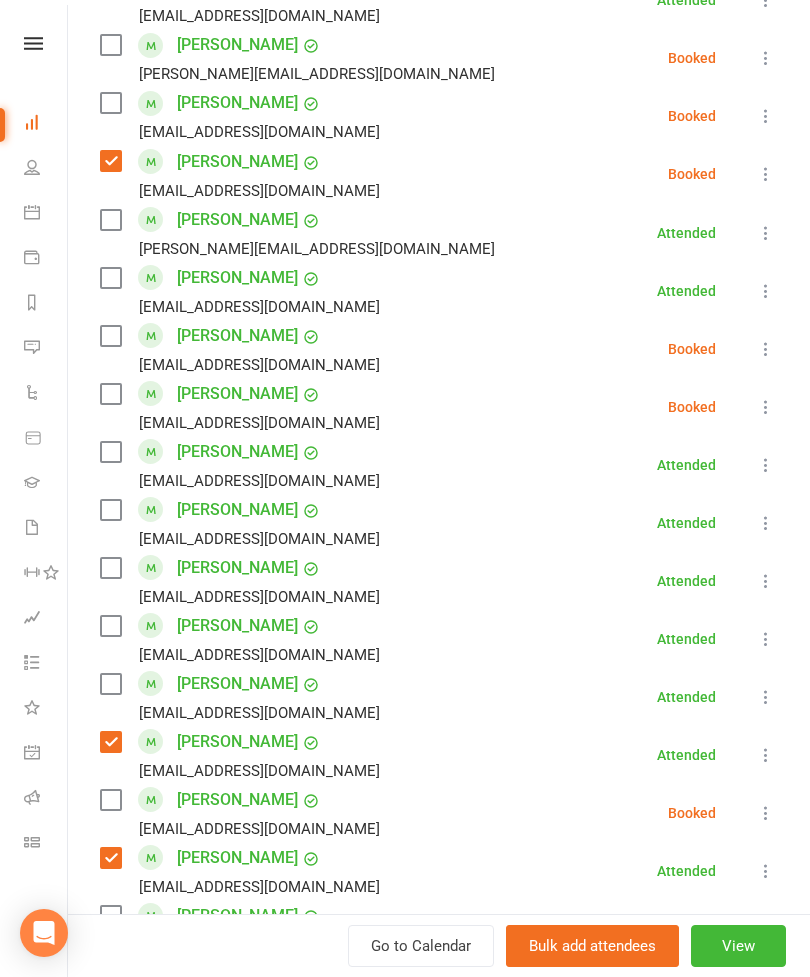 scroll, scrollTop: 1091, scrollLeft: 0, axis: vertical 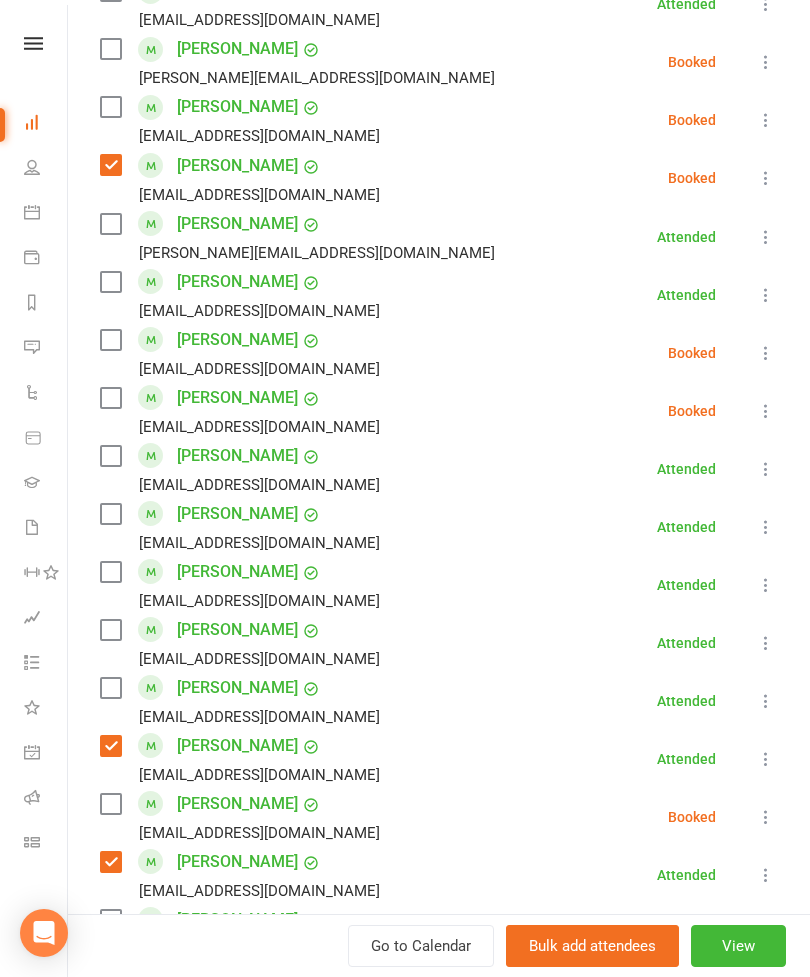 click at bounding box center (110, 49) 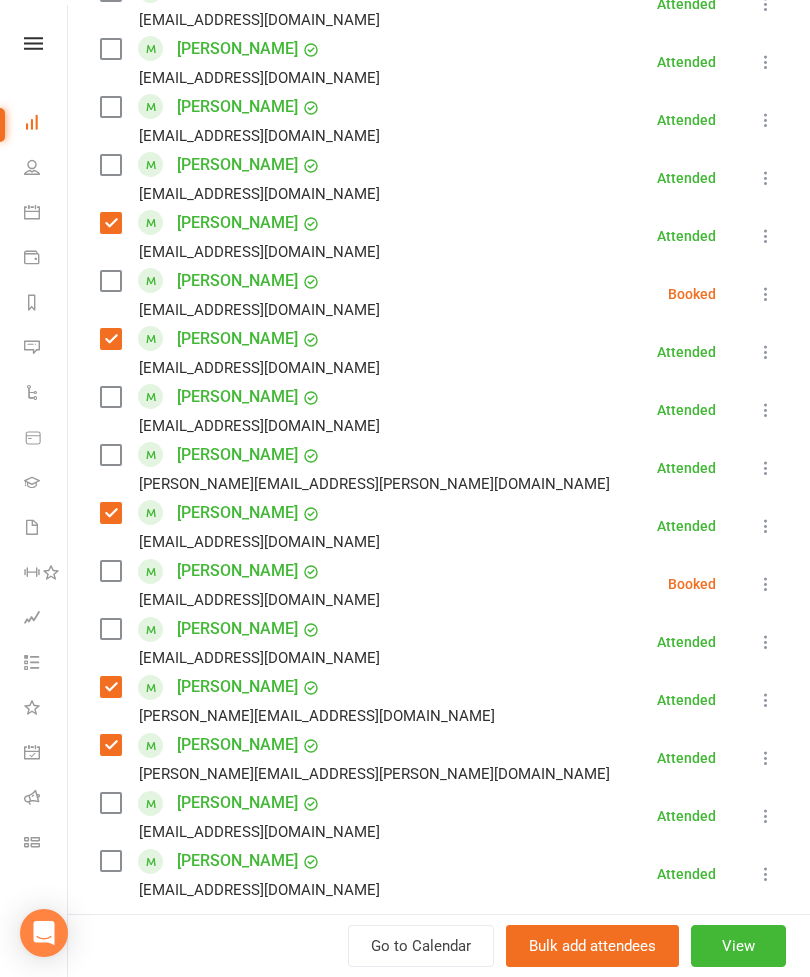 scroll, scrollTop: 1607, scrollLeft: 0, axis: vertical 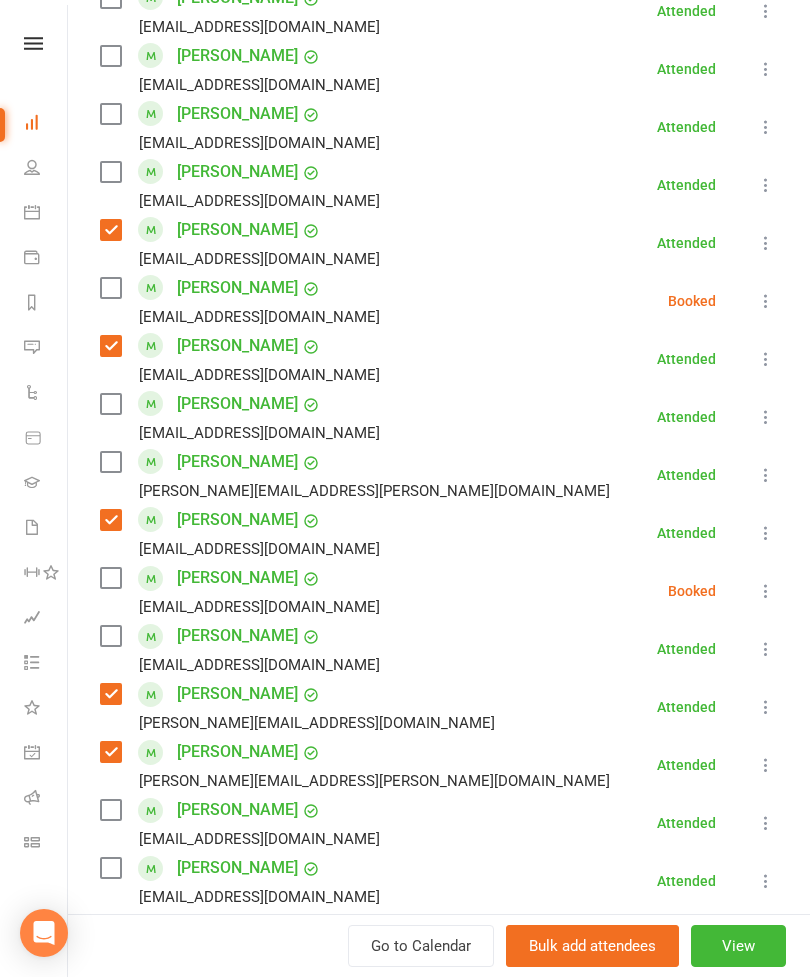 click at bounding box center [110, 172] 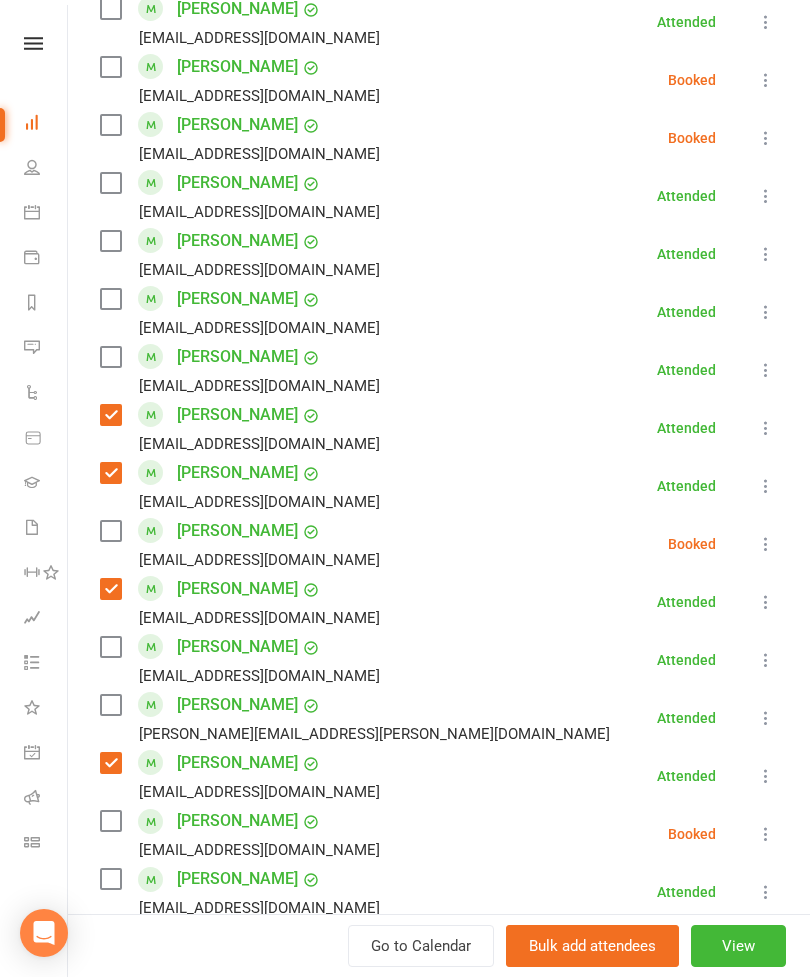 scroll, scrollTop: 1366, scrollLeft: 0, axis: vertical 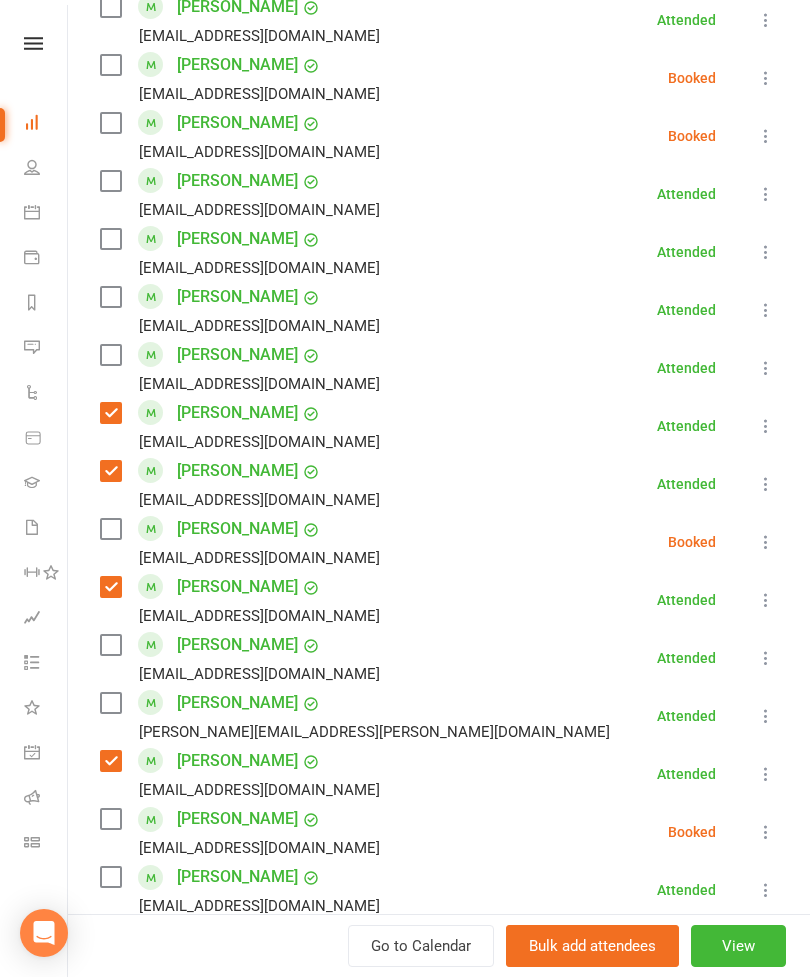 click on "[EMAIL_ADDRESS][DOMAIN_NAME]" at bounding box center [244, 210] 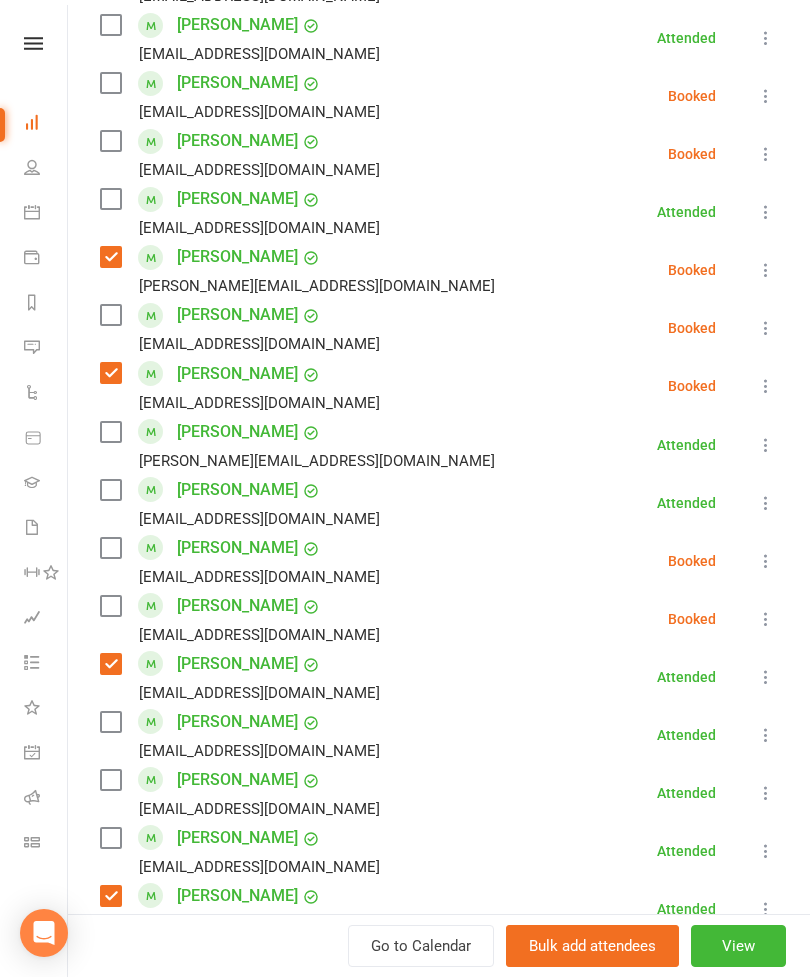 scroll, scrollTop: 880, scrollLeft: 0, axis: vertical 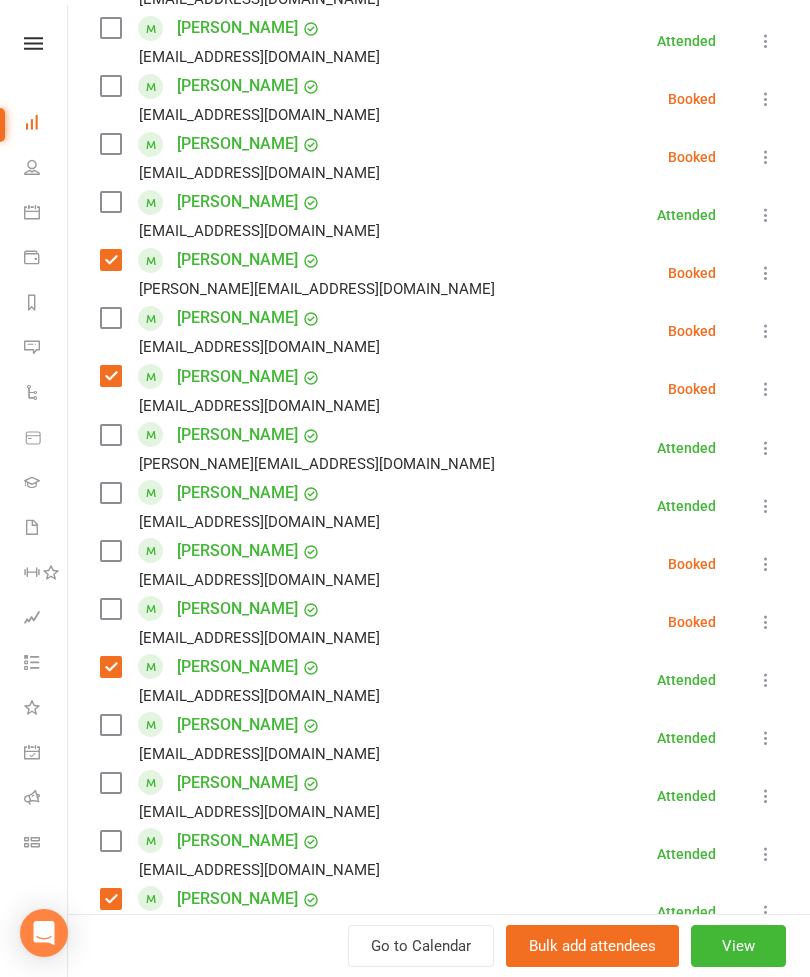 click at bounding box center [110, 202] 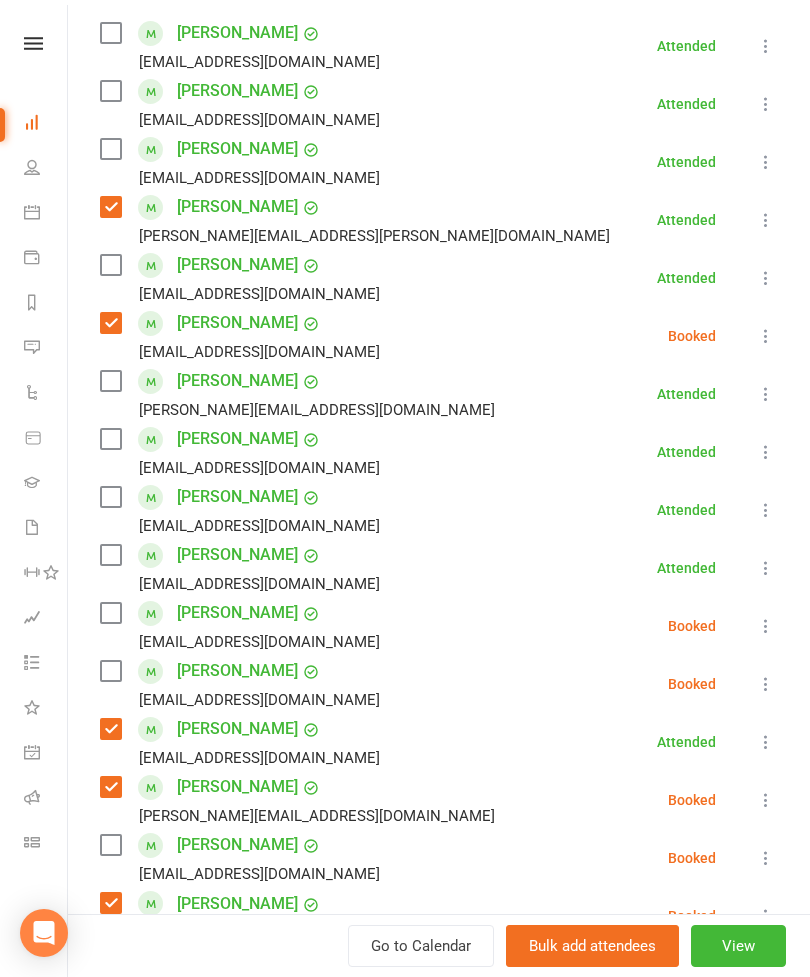scroll, scrollTop: 338, scrollLeft: 0, axis: vertical 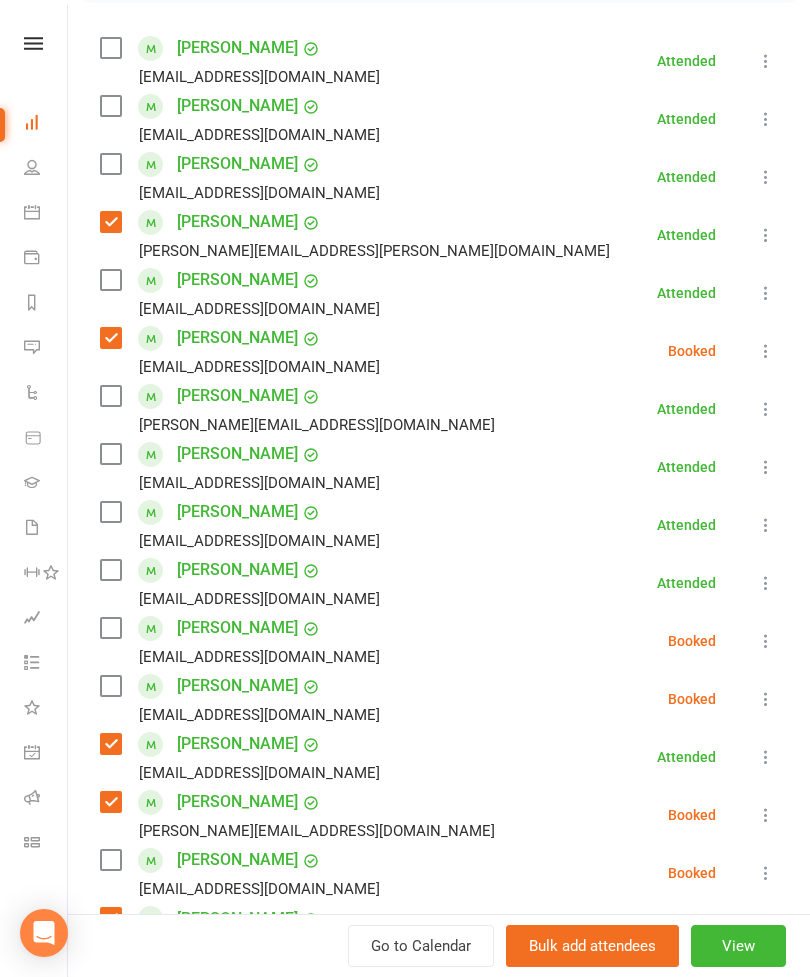click at bounding box center [110, 106] 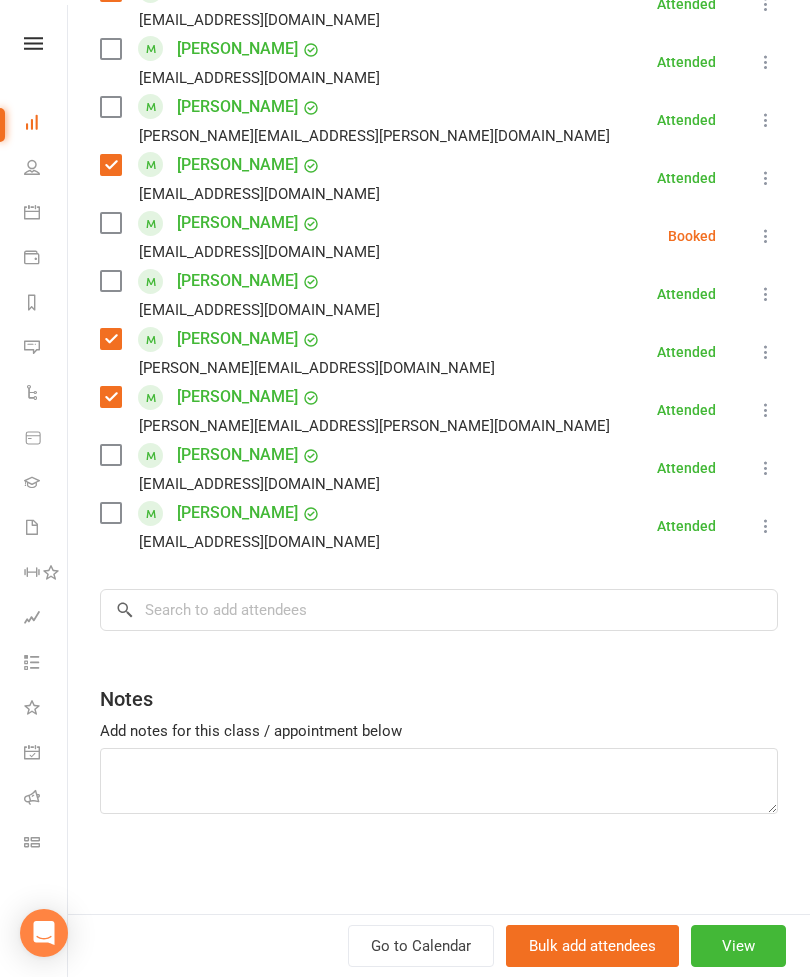 scroll, scrollTop: 1962, scrollLeft: 0, axis: vertical 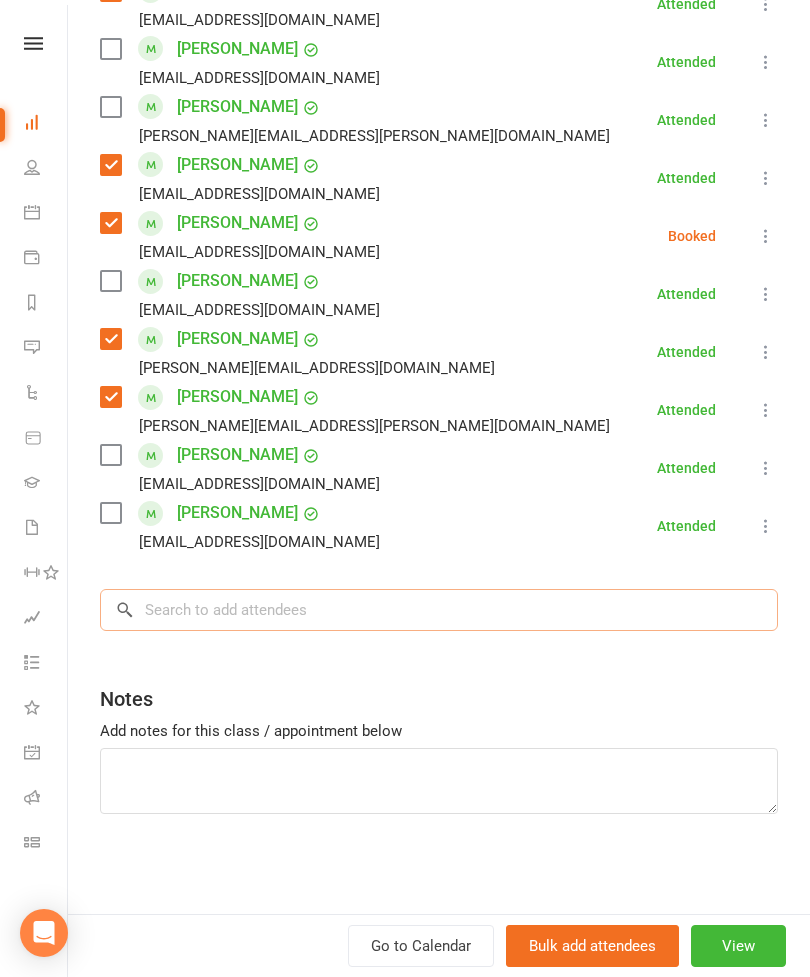 click at bounding box center [439, 610] 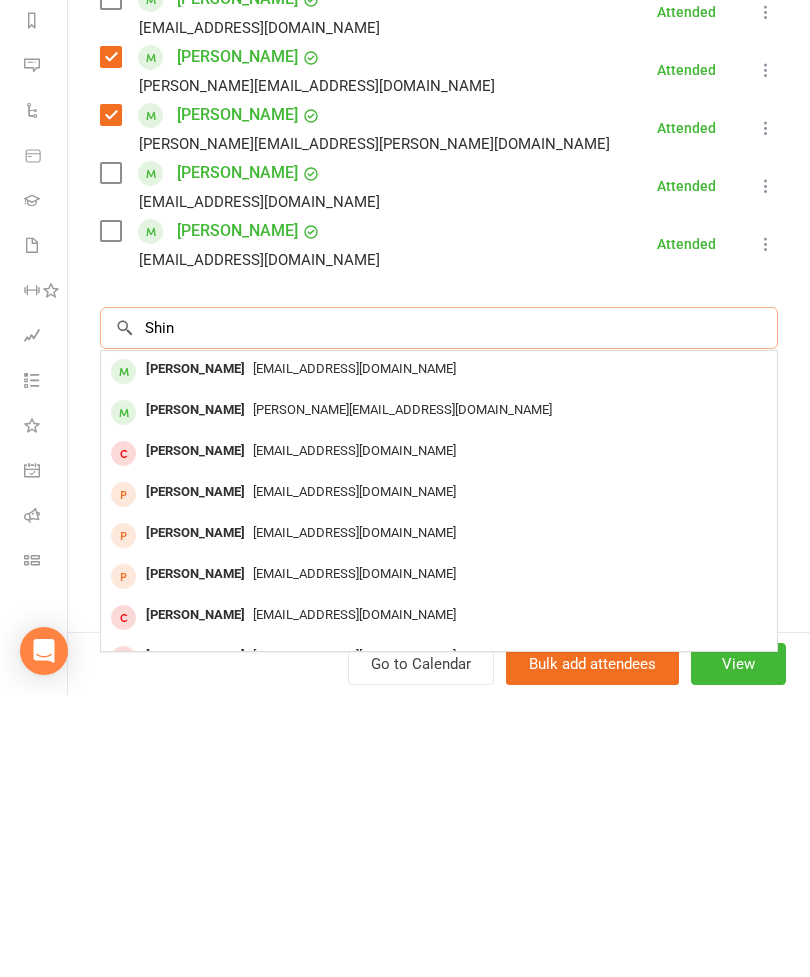 type on "Shin" 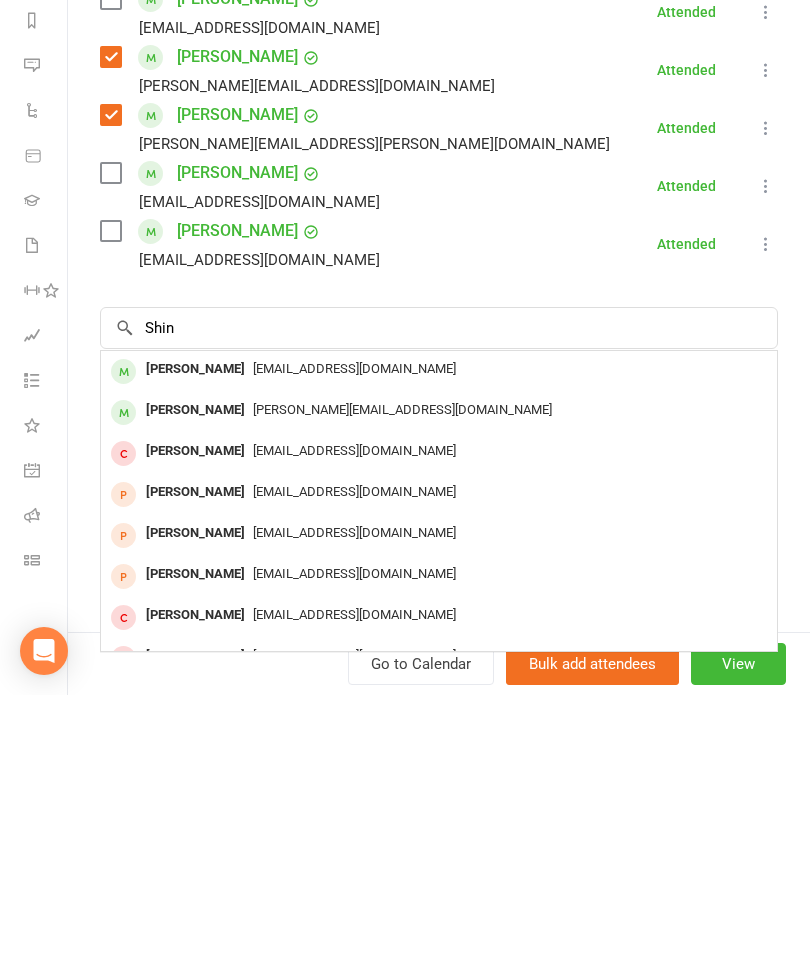 click on "[EMAIL_ADDRESS][DOMAIN_NAME]" at bounding box center (439, 651) 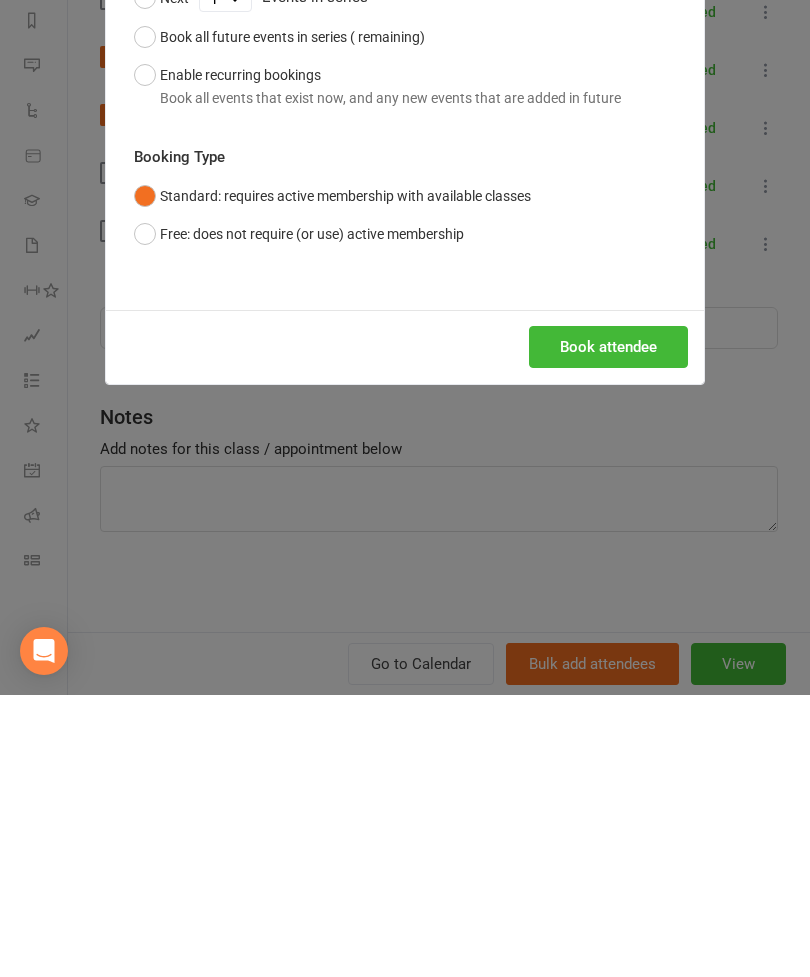 scroll, scrollTop: 846, scrollLeft: 0, axis: vertical 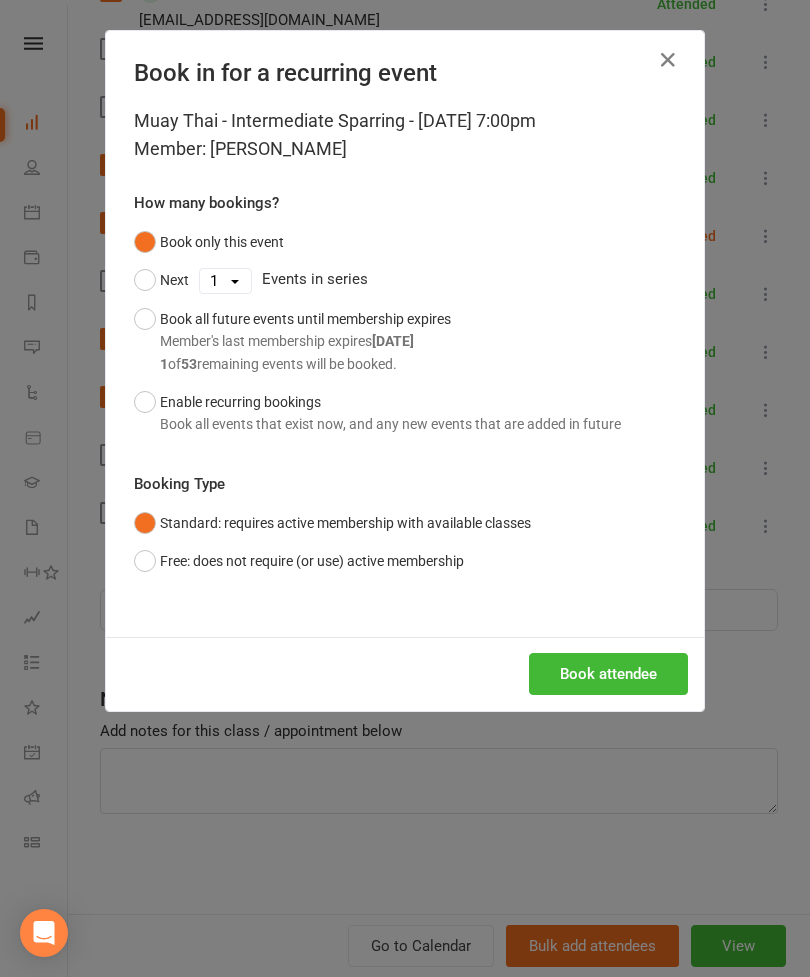 click on "Book attendee" at bounding box center (608, 674) 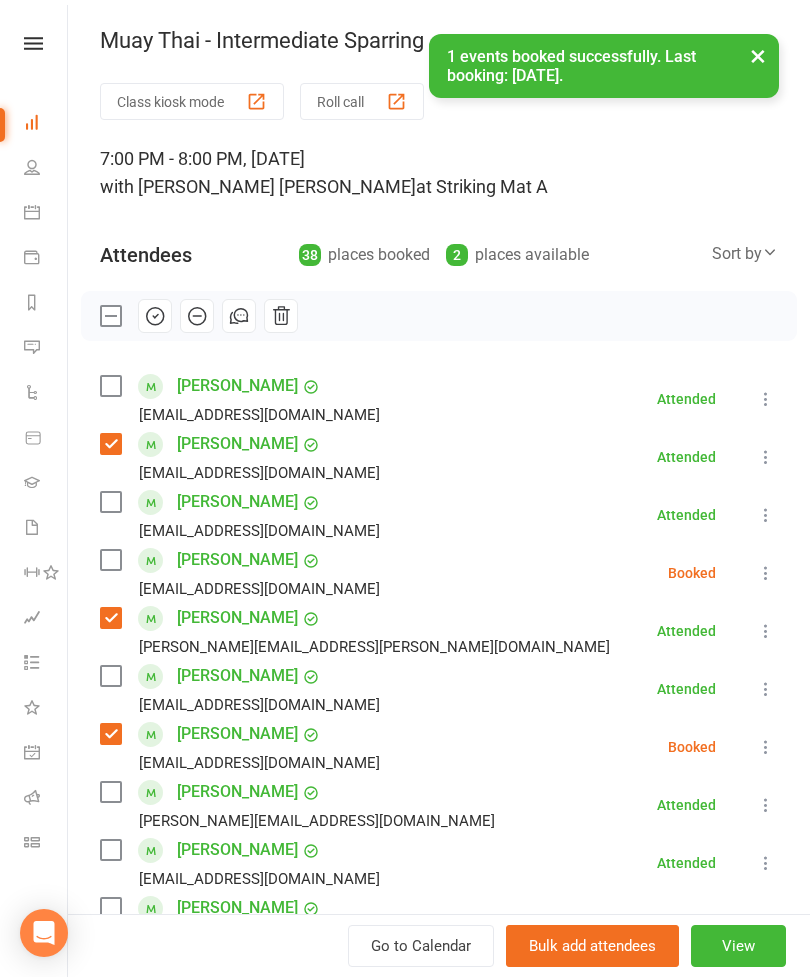 scroll, scrollTop: 0, scrollLeft: 0, axis: both 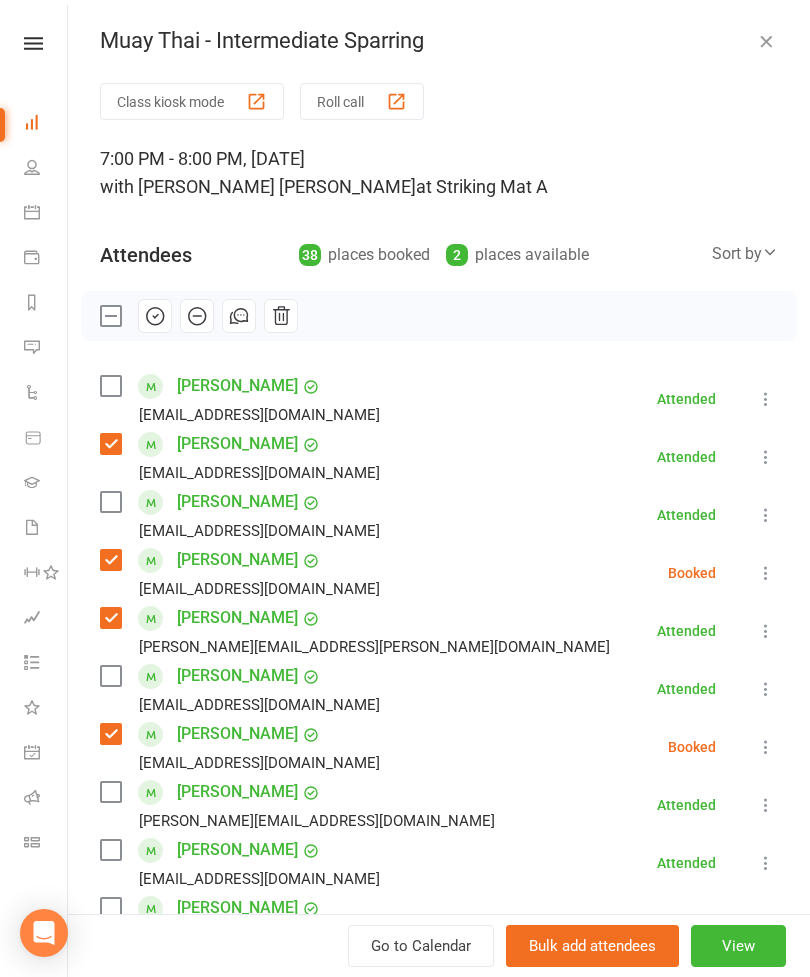 click at bounding box center [110, 502] 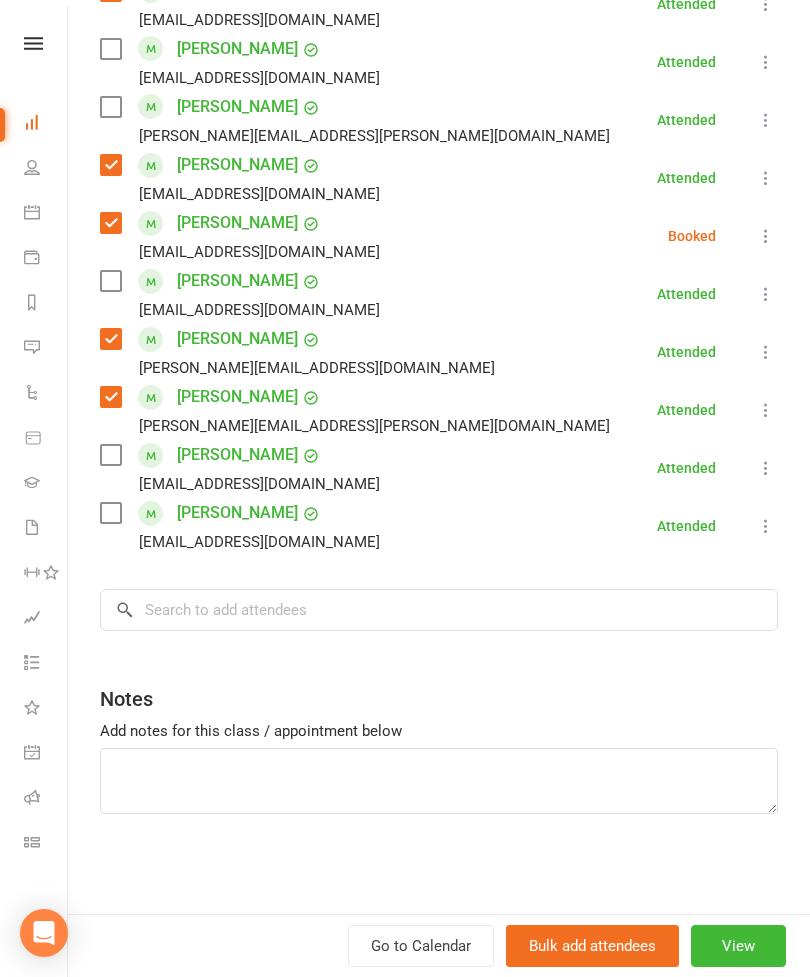 scroll, scrollTop: 2020, scrollLeft: 0, axis: vertical 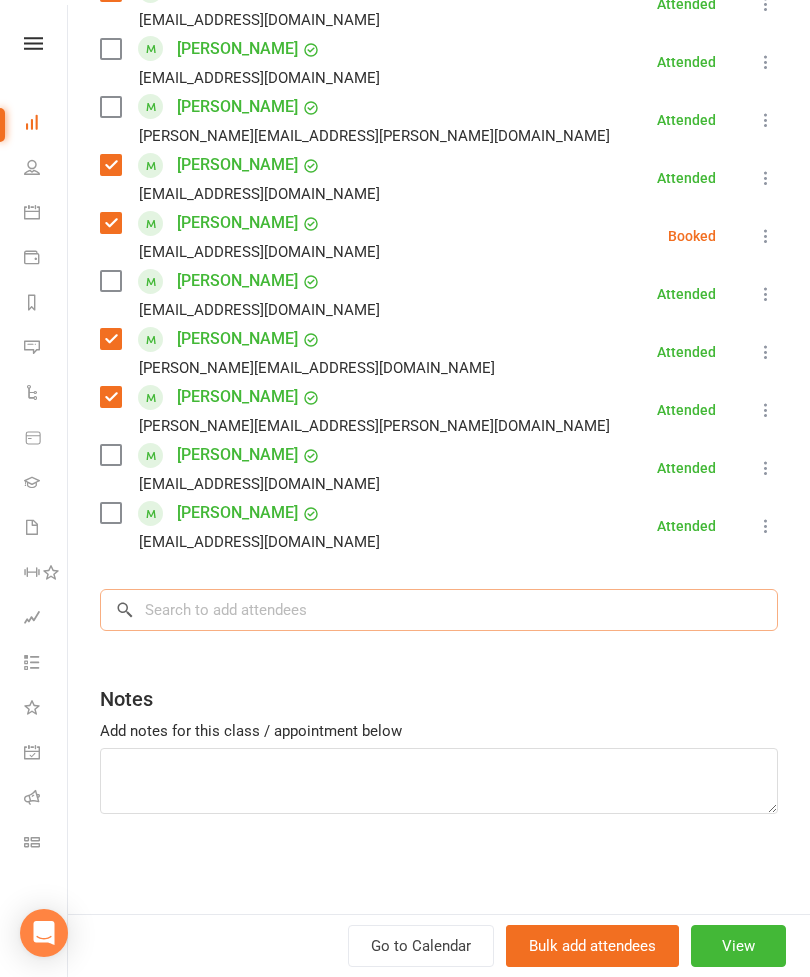click at bounding box center [439, 610] 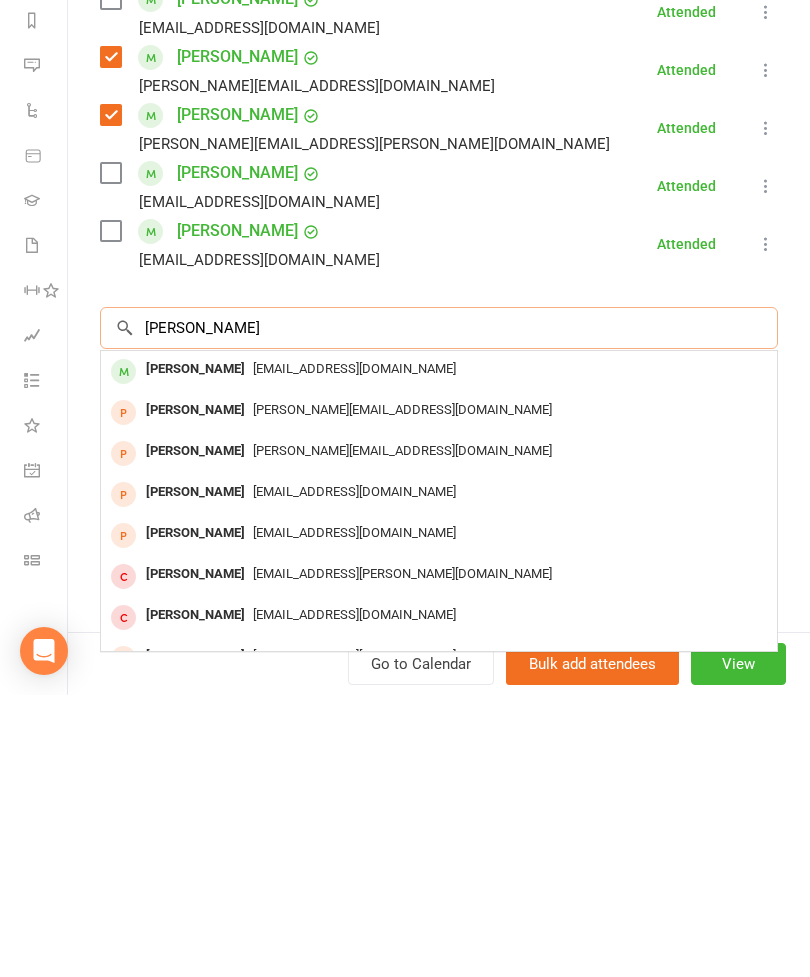 type on "[PERSON_NAME]" 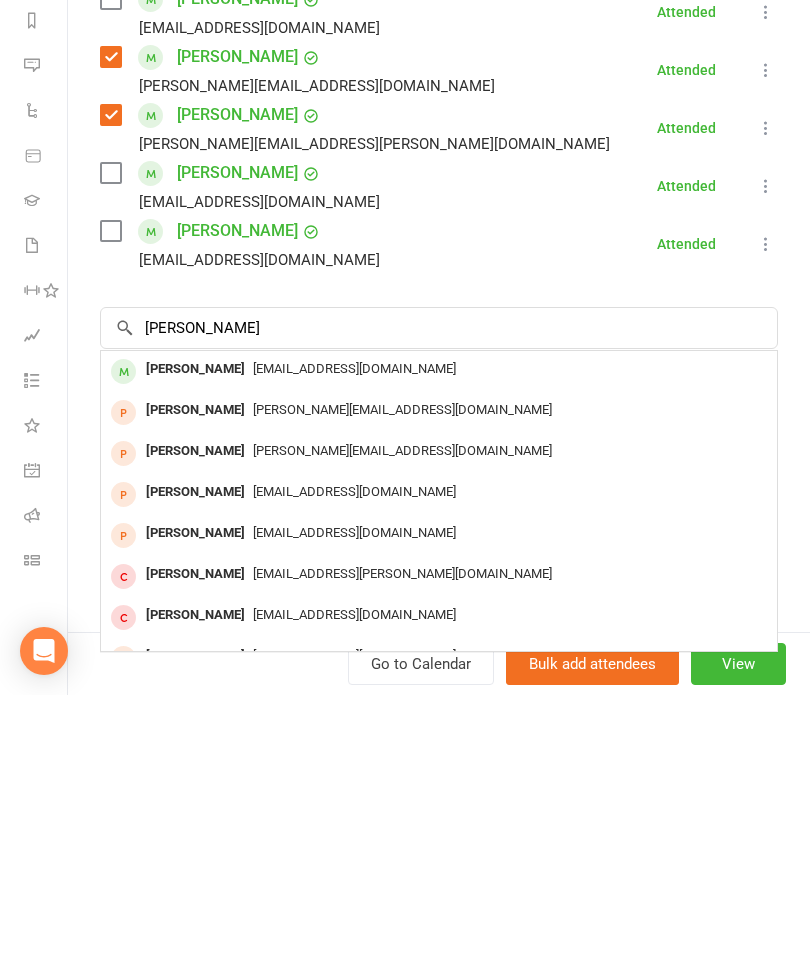 click on "[EMAIL_ADDRESS][DOMAIN_NAME]" at bounding box center [439, 651] 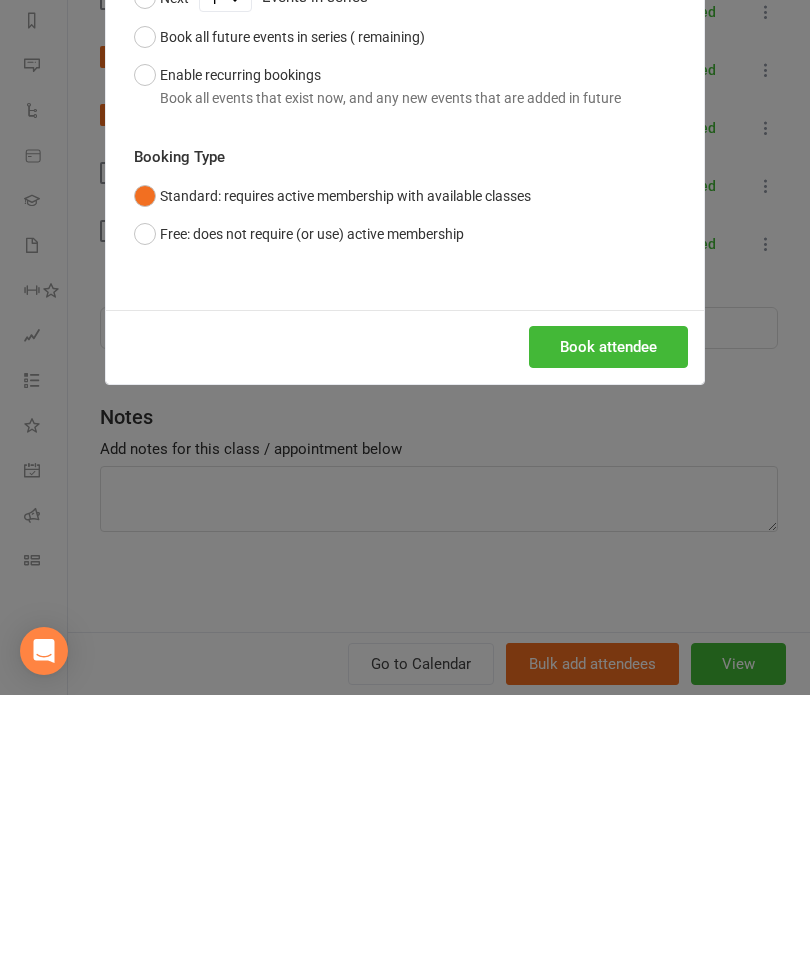 scroll, scrollTop: 1128, scrollLeft: 0, axis: vertical 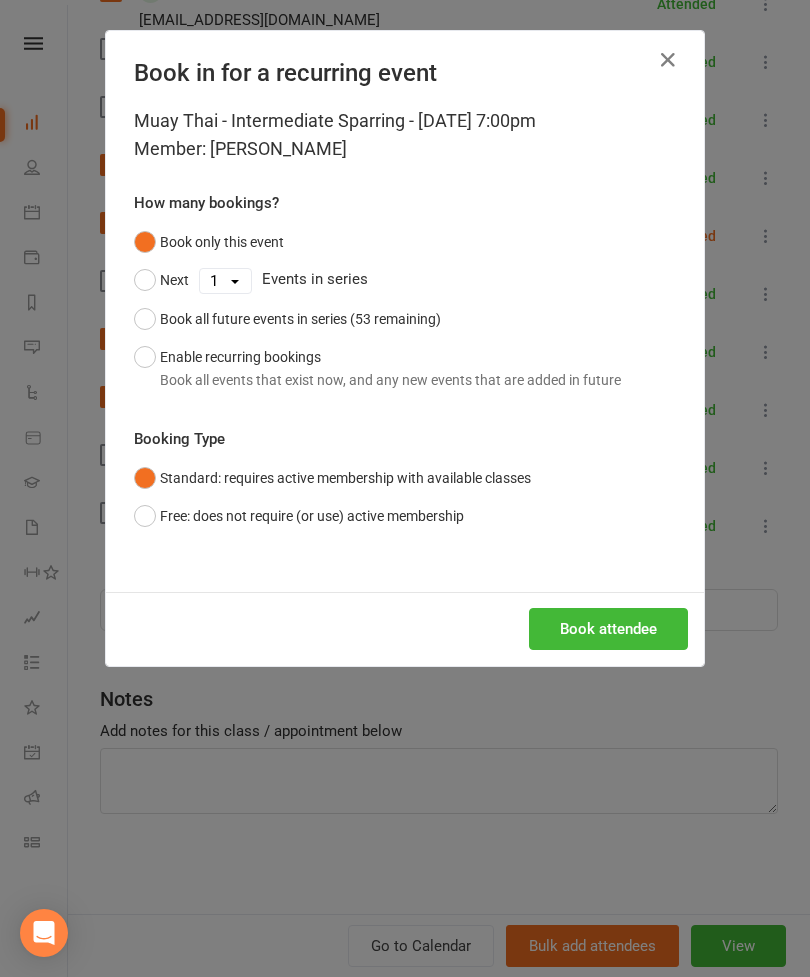 click on "Book attendee" at bounding box center [608, 629] 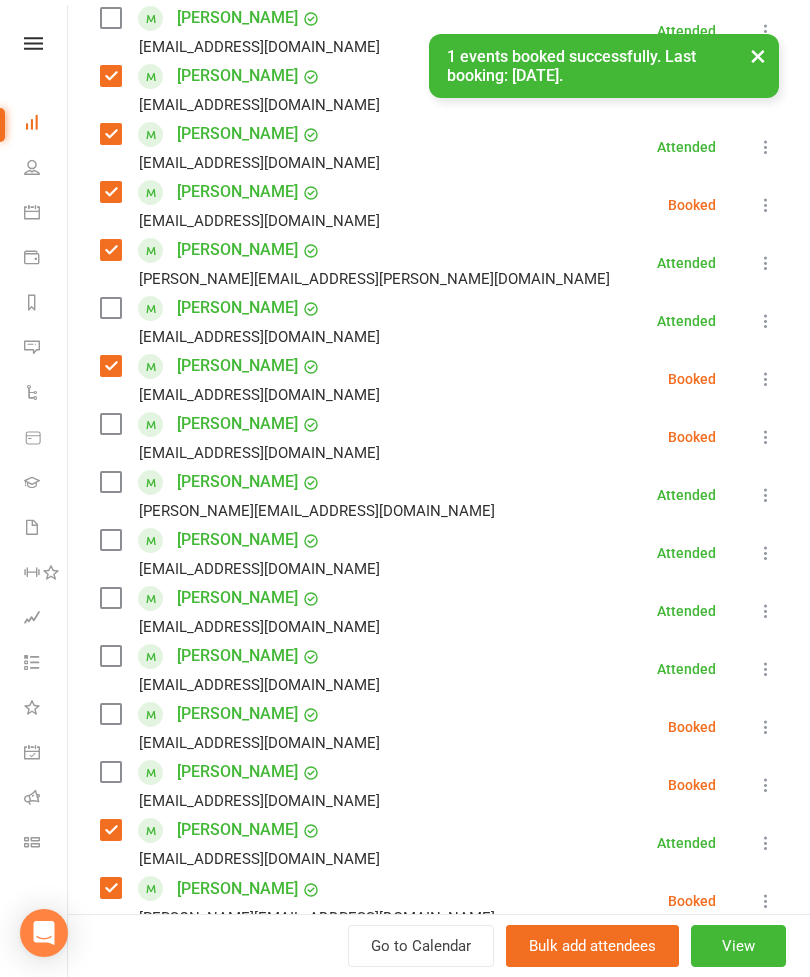 scroll, scrollTop: 380, scrollLeft: 0, axis: vertical 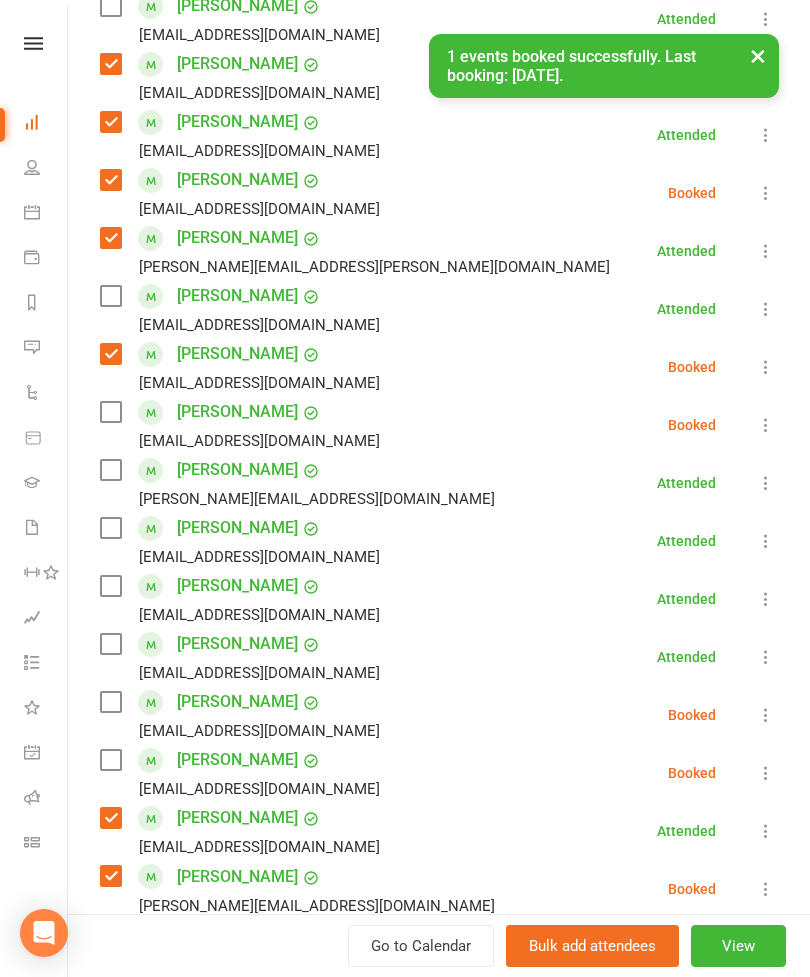 click on "[EMAIL_ADDRESS][DOMAIN_NAME]" at bounding box center (244, 441) 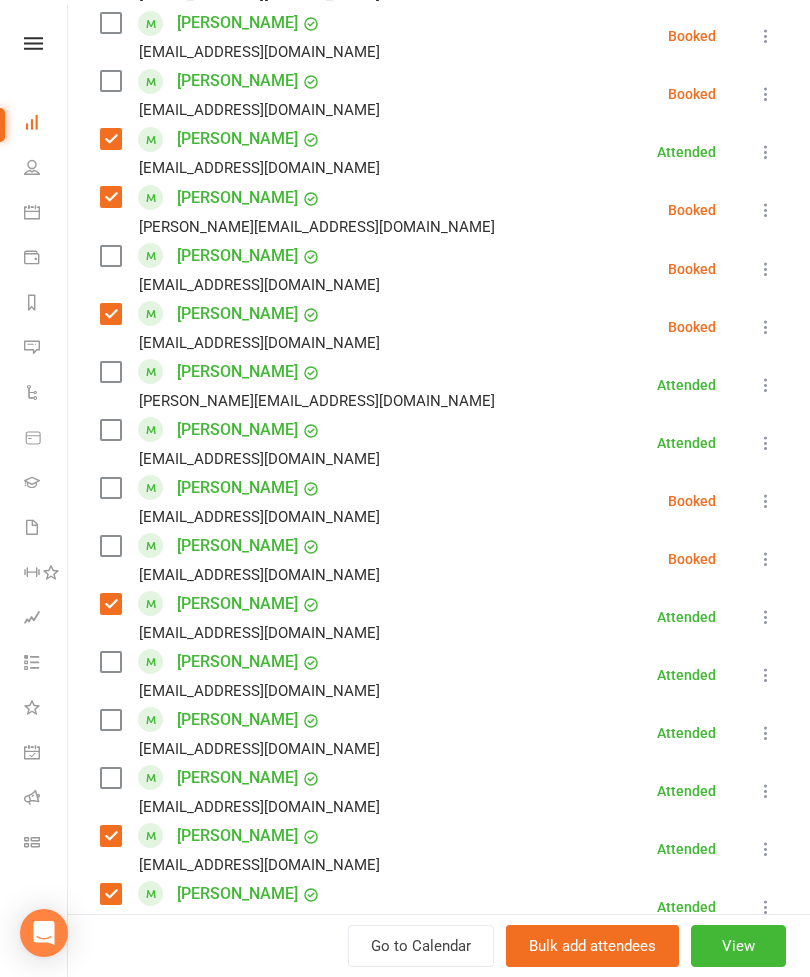 scroll, scrollTop: 1098, scrollLeft: 0, axis: vertical 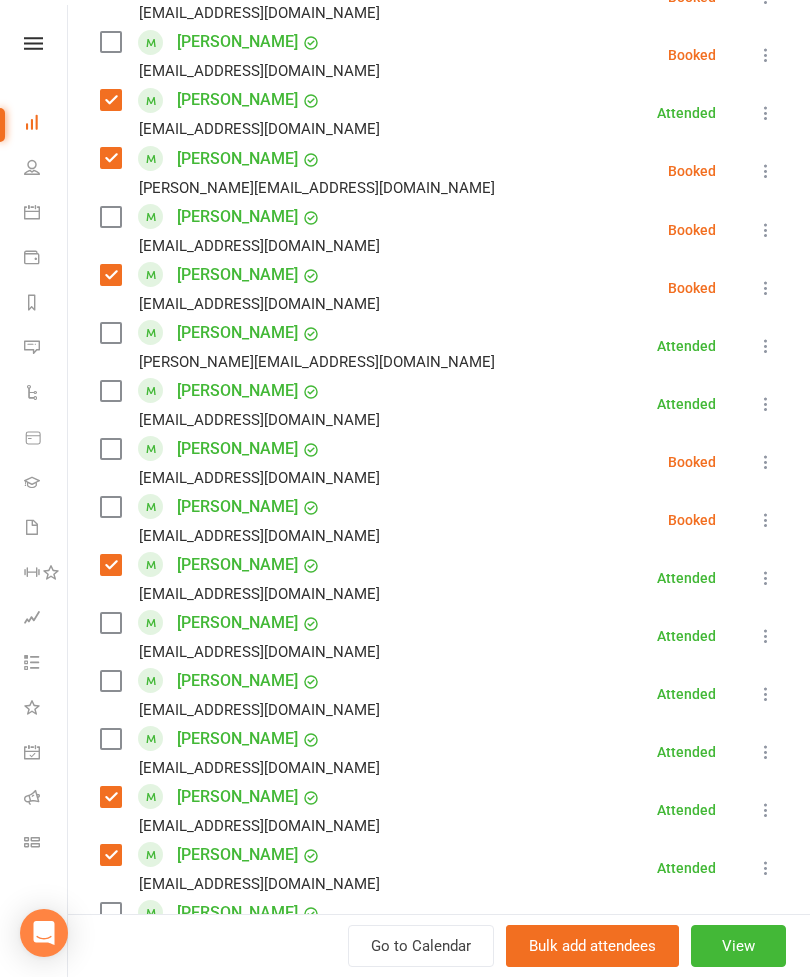 click at bounding box center [110, 333] 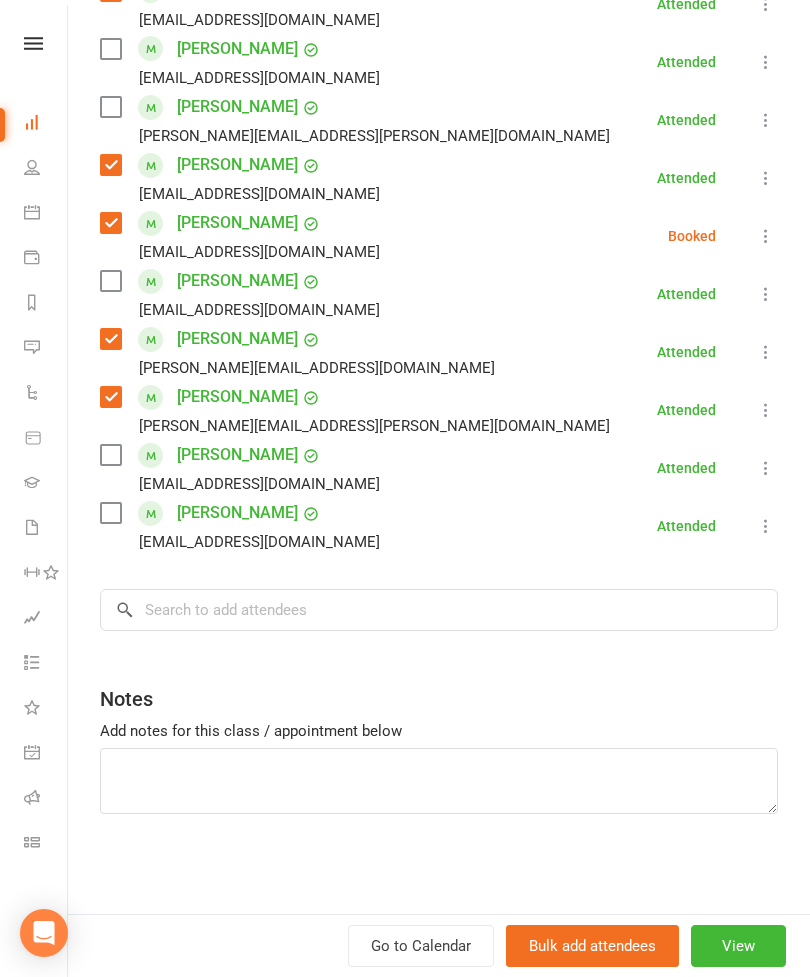 scroll, scrollTop: 2078, scrollLeft: 0, axis: vertical 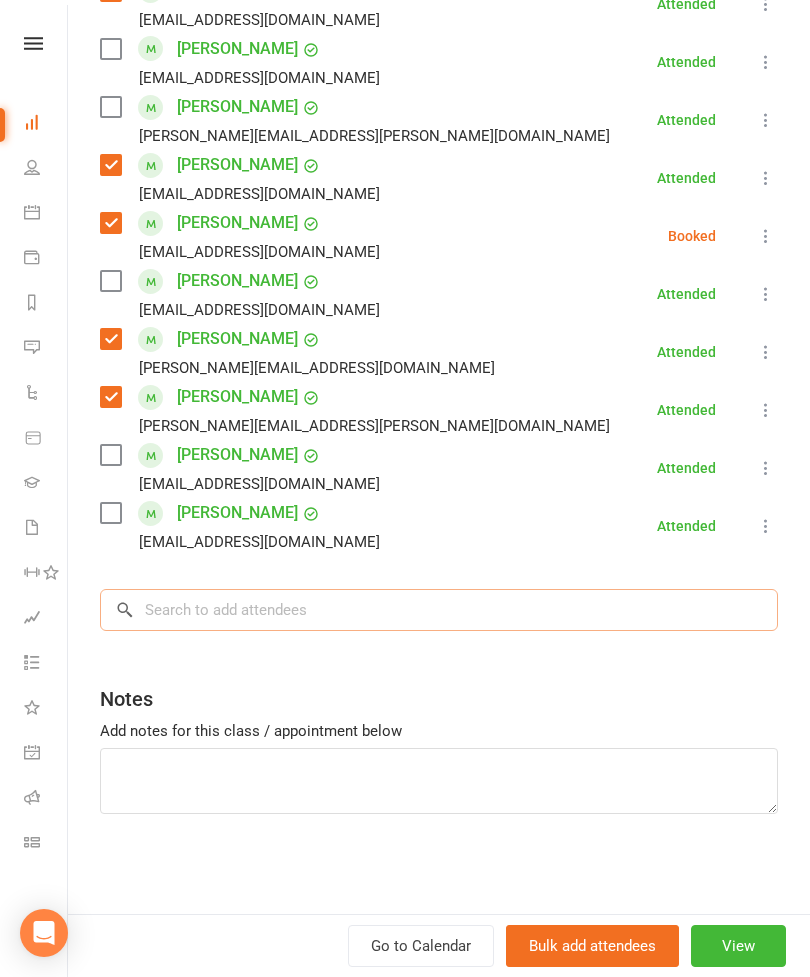click at bounding box center (439, 610) 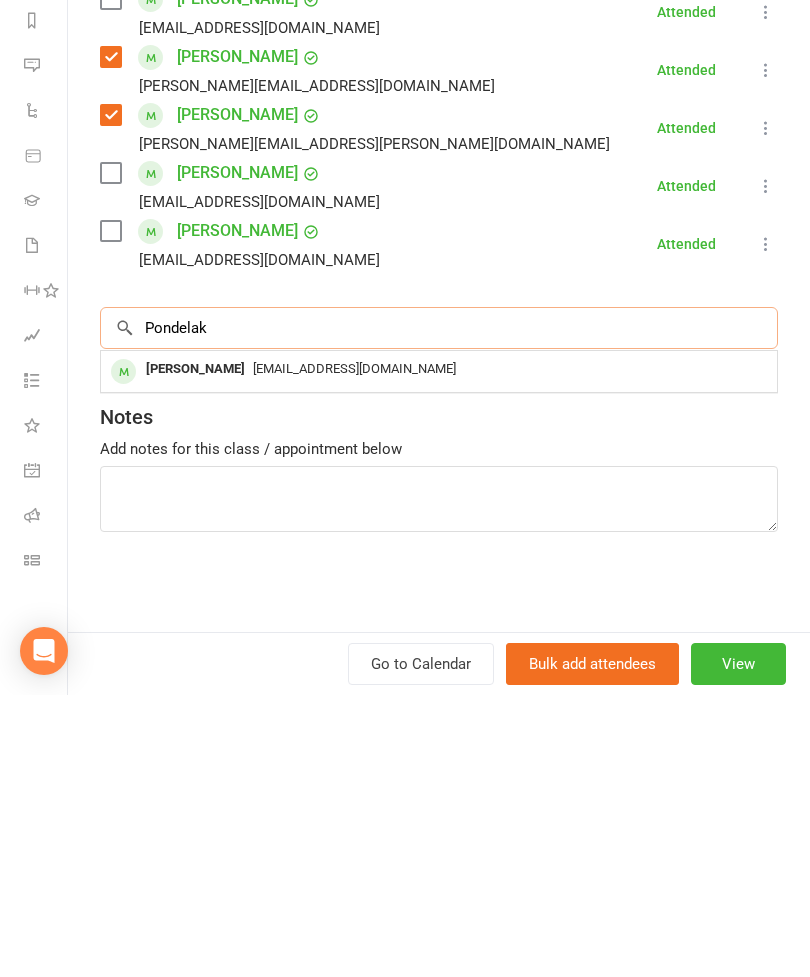 type on "Pondelak" 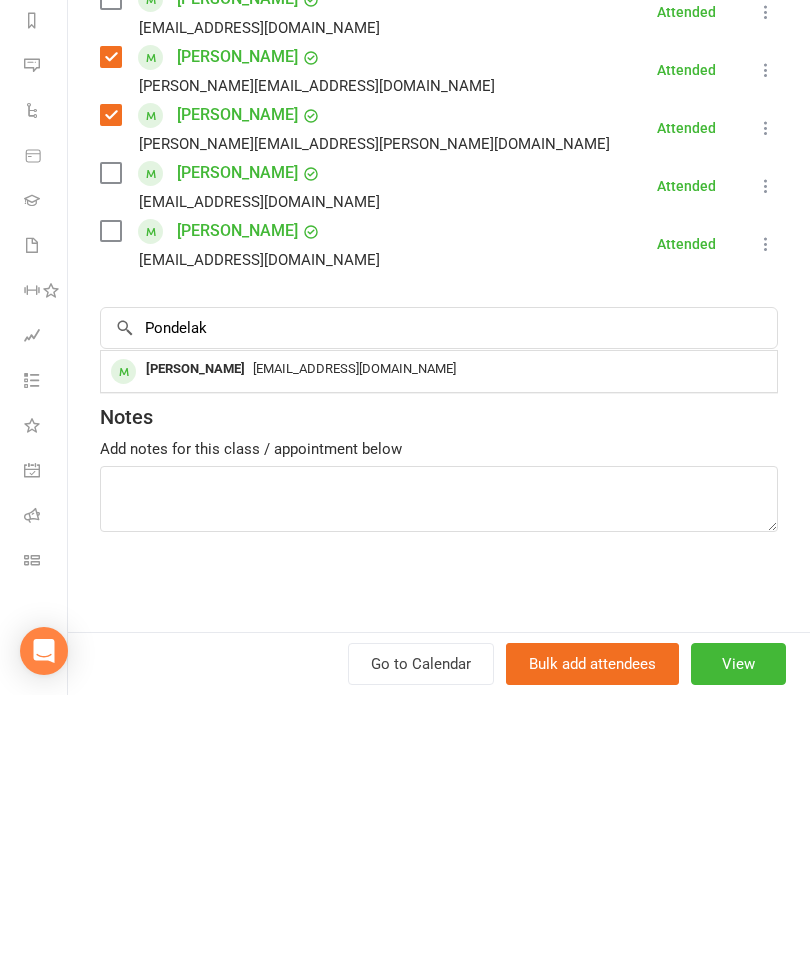 click on "[EMAIL_ADDRESS][DOMAIN_NAME]" at bounding box center [439, 651] 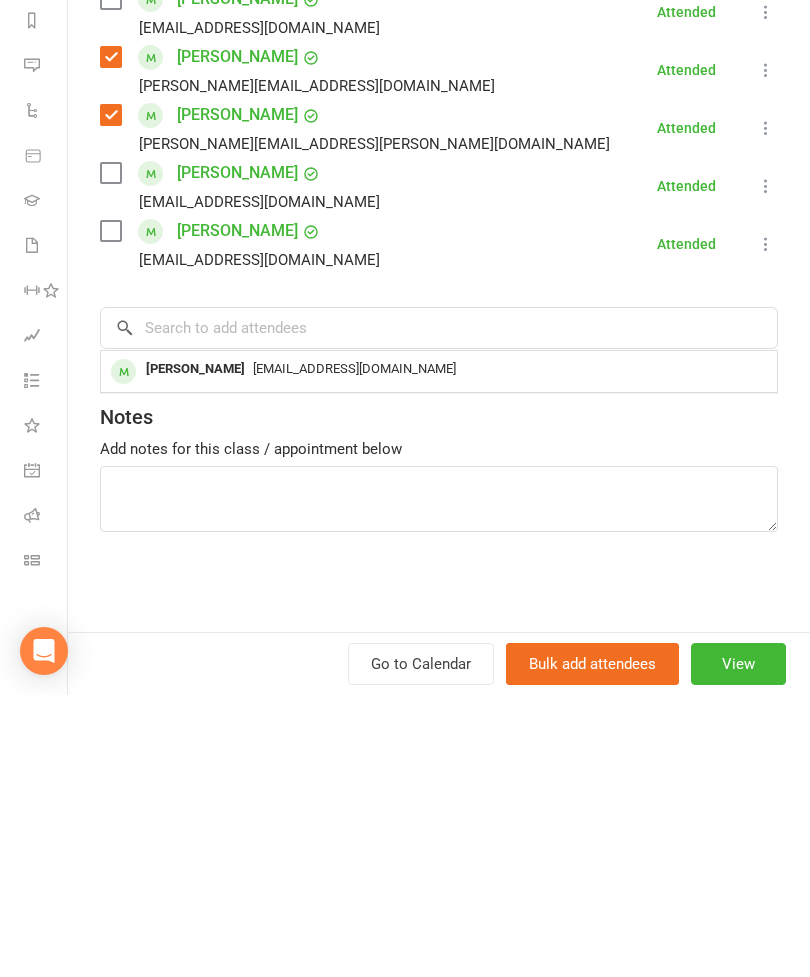 scroll, scrollTop: 1410, scrollLeft: 0, axis: vertical 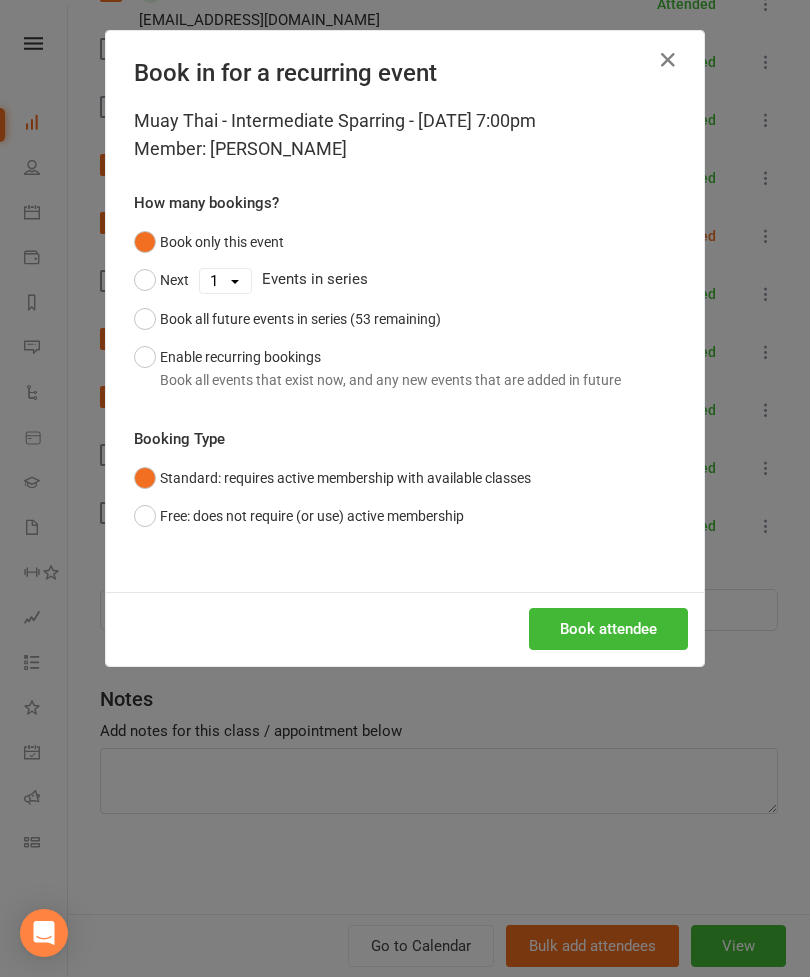 click on "Book attendee" at bounding box center [608, 629] 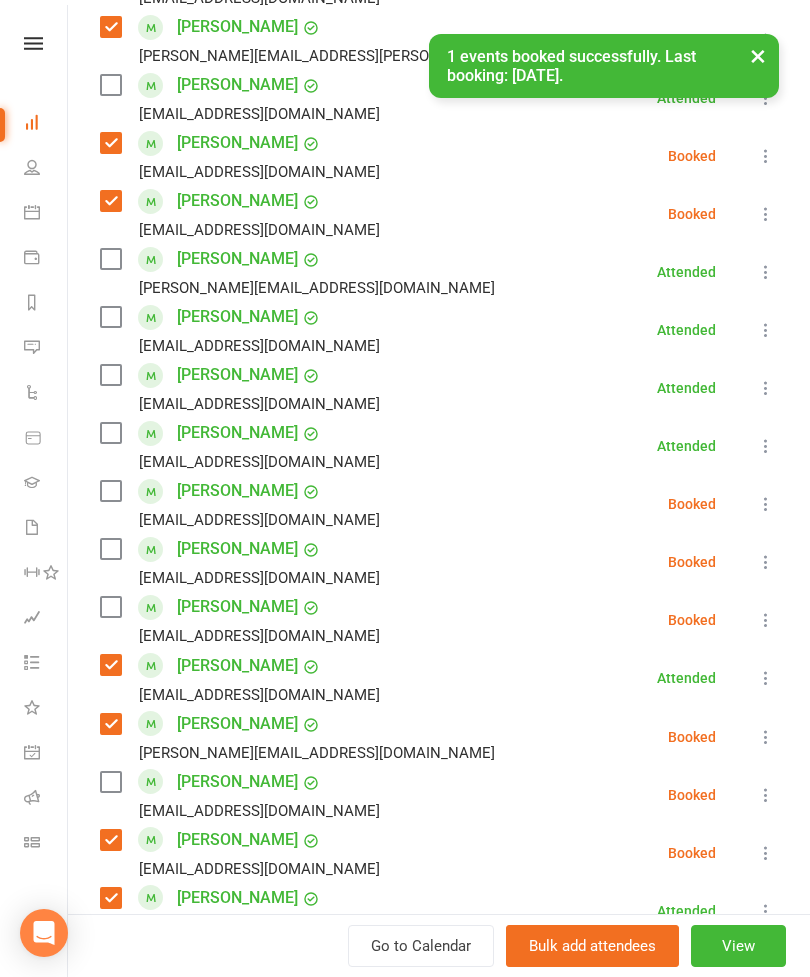 scroll, scrollTop: 592, scrollLeft: 0, axis: vertical 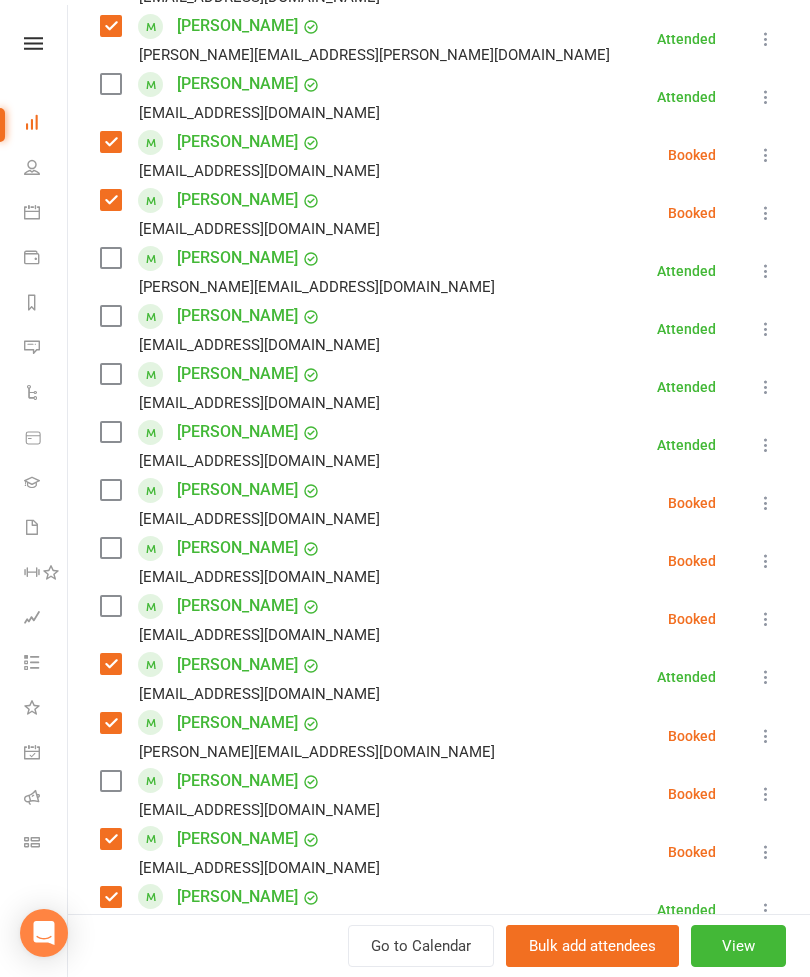 click at bounding box center [110, 490] 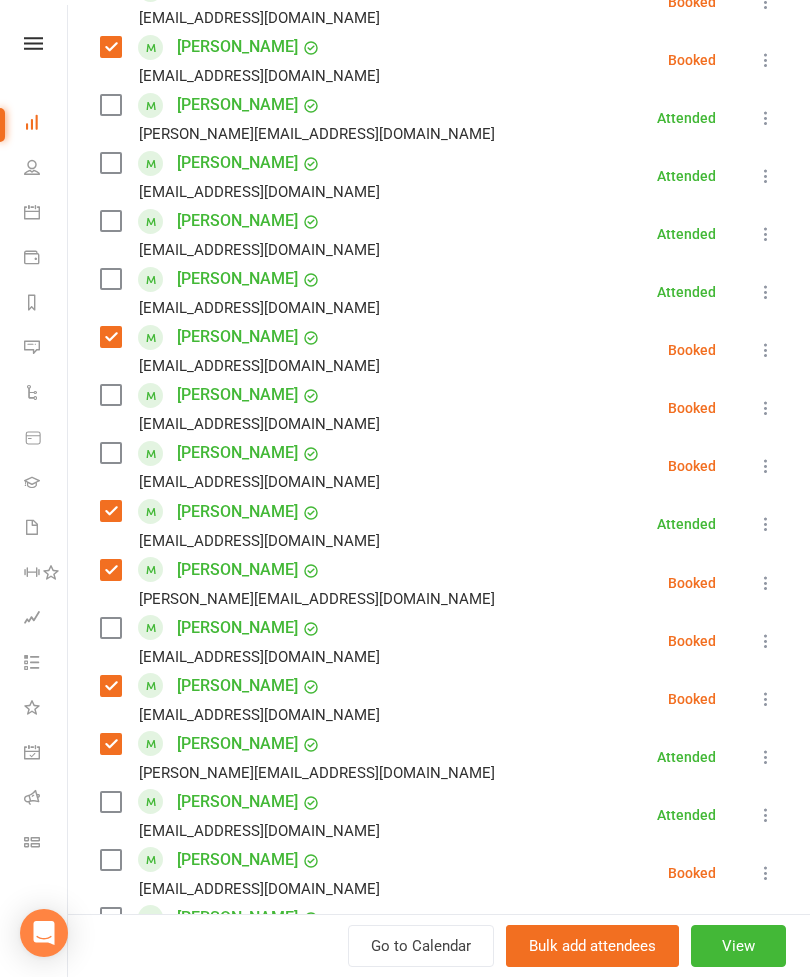 click at bounding box center [110, 395] 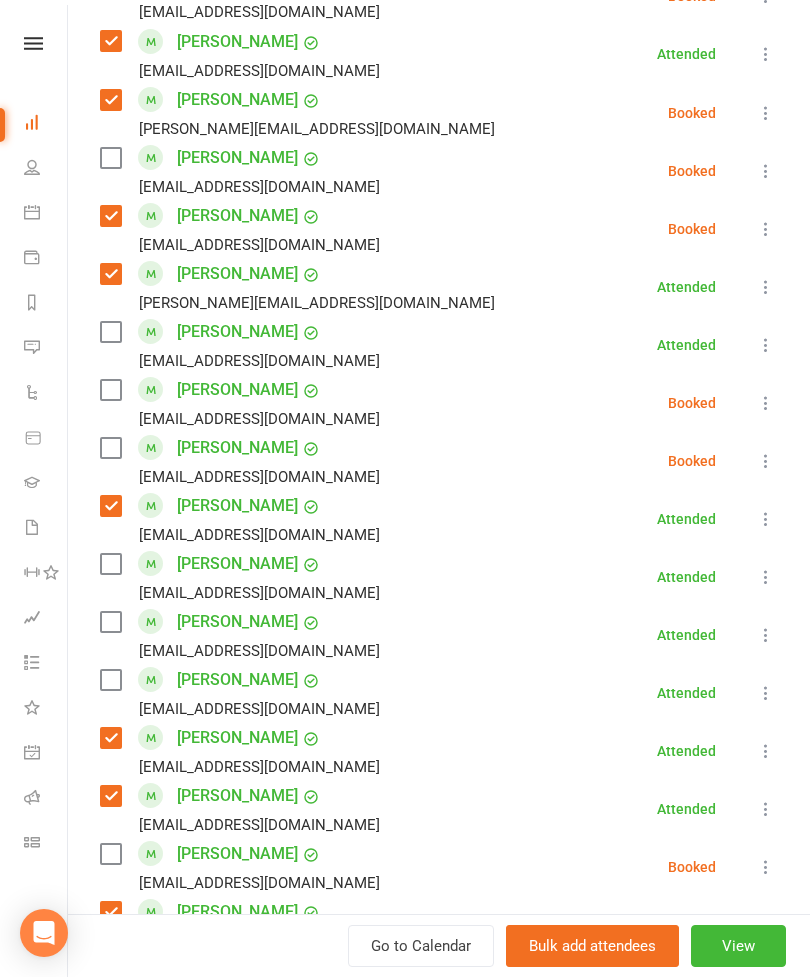 scroll, scrollTop: 1255, scrollLeft: 0, axis: vertical 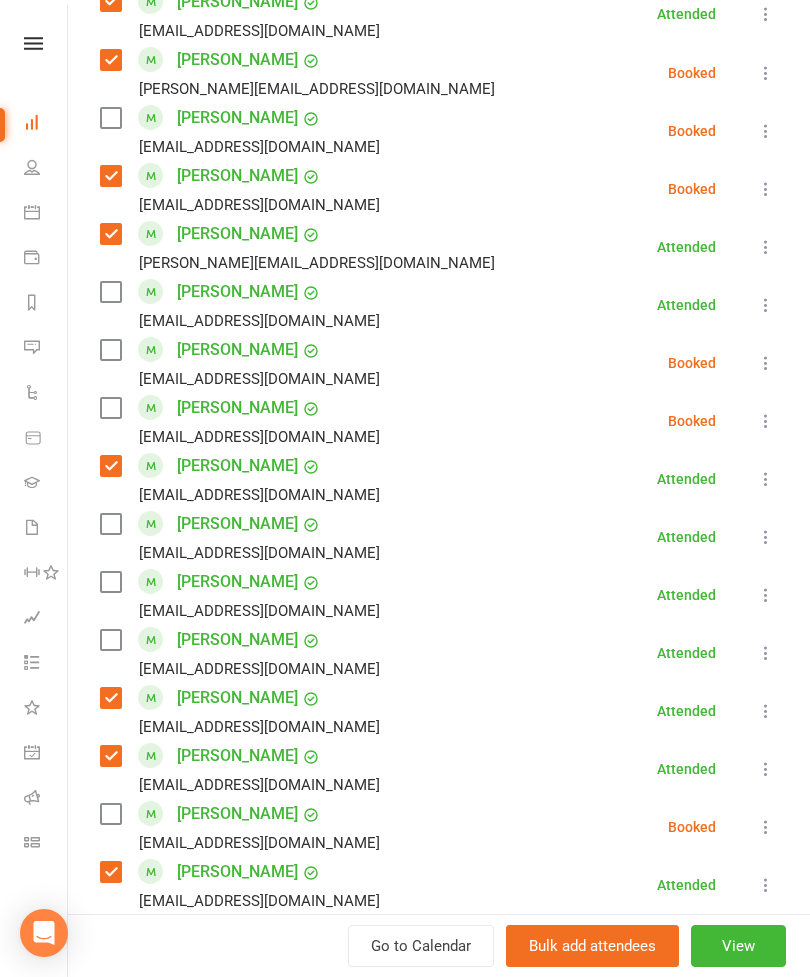 click at bounding box center (110, 408) 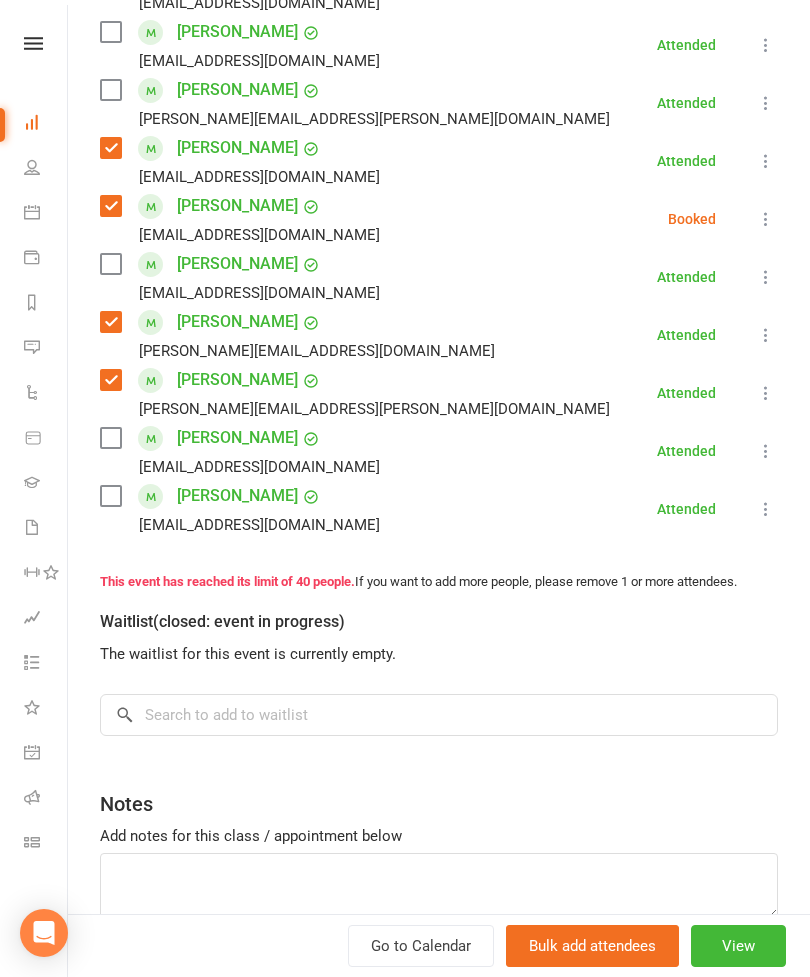 scroll, scrollTop: 2166, scrollLeft: 0, axis: vertical 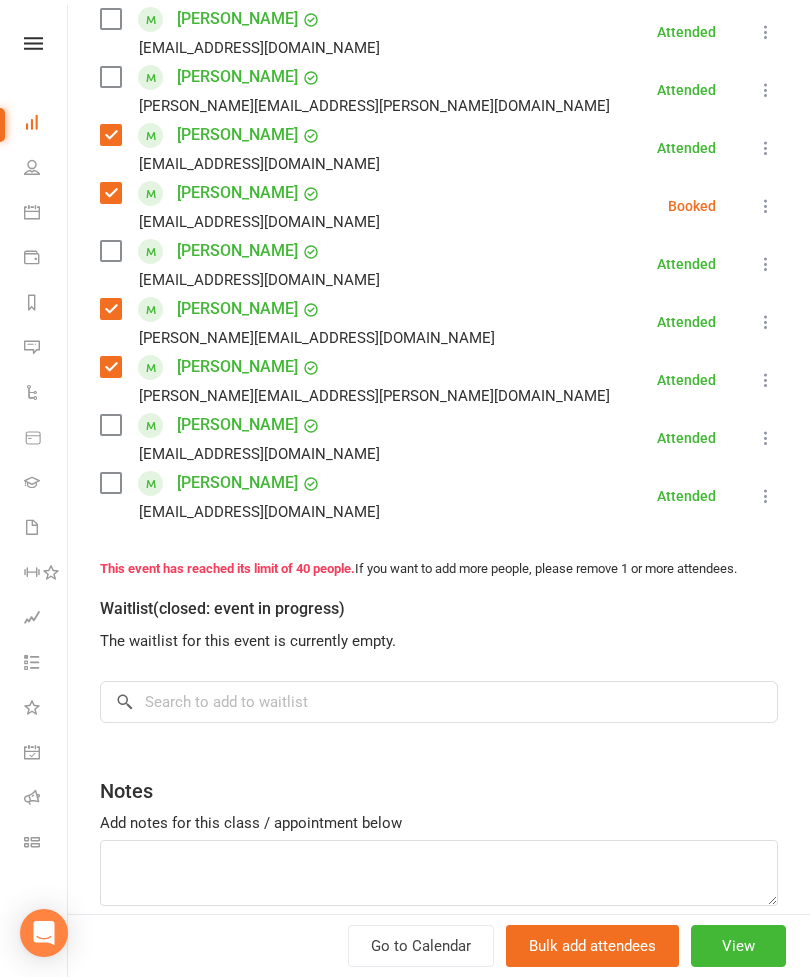 click at bounding box center (110, 483) 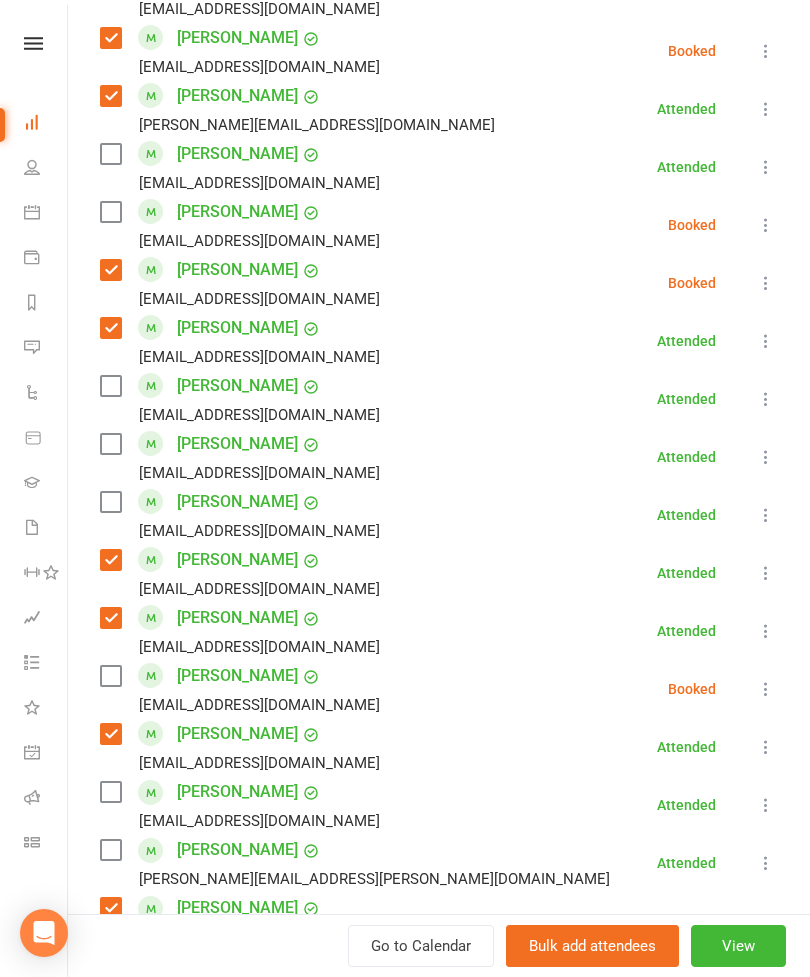 scroll, scrollTop: 1387, scrollLeft: 0, axis: vertical 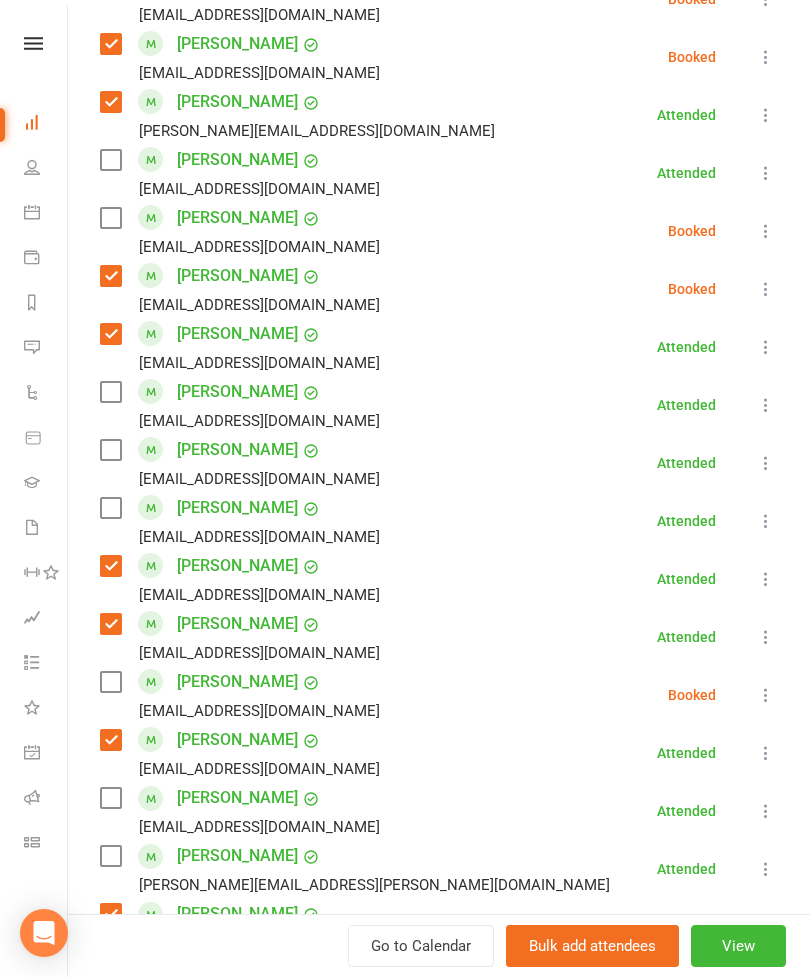 click at bounding box center (110, 218) 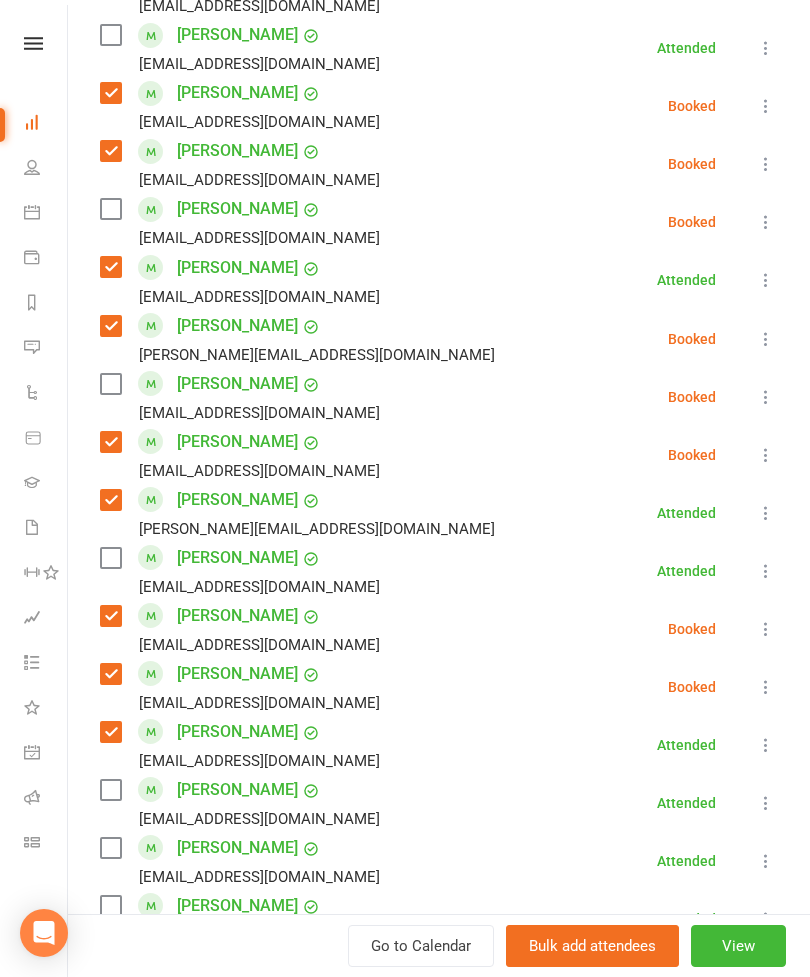 scroll, scrollTop: 974, scrollLeft: 0, axis: vertical 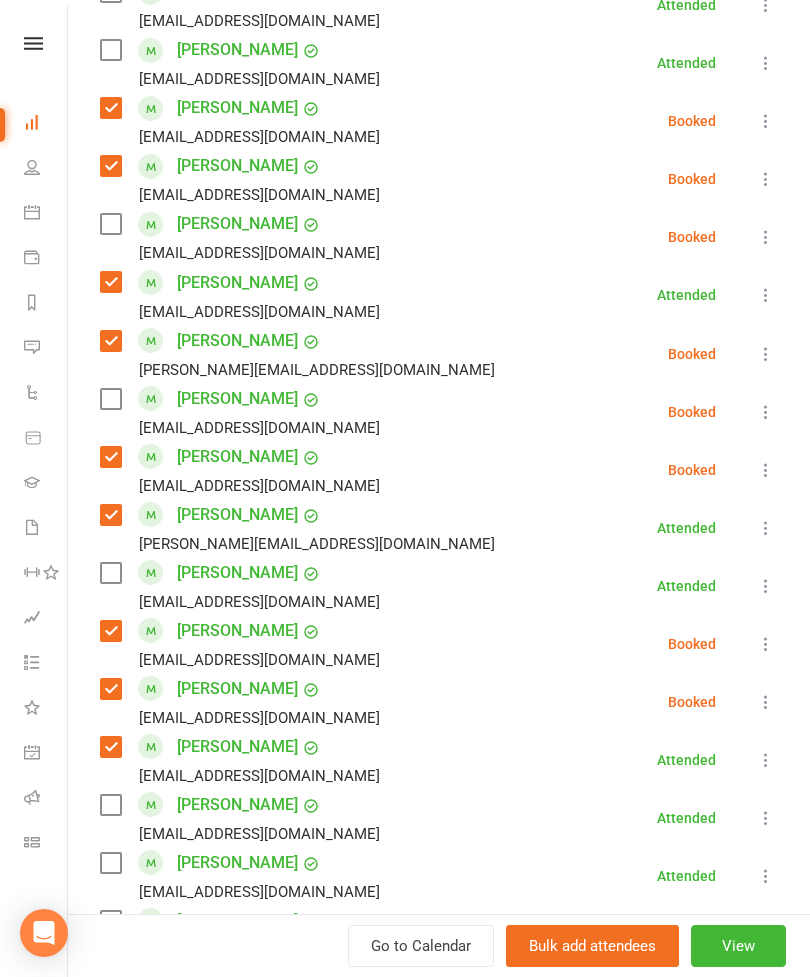 click at bounding box center [110, 224] 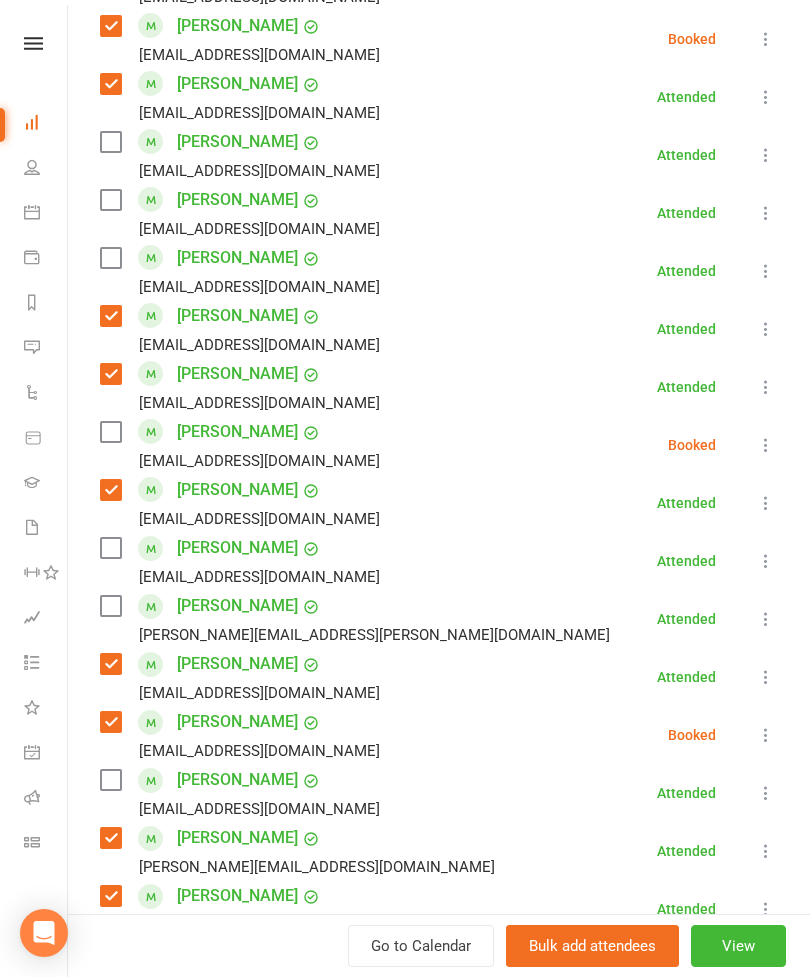 scroll, scrollTop: 1656, scrollLeft: 0, axis: vertical 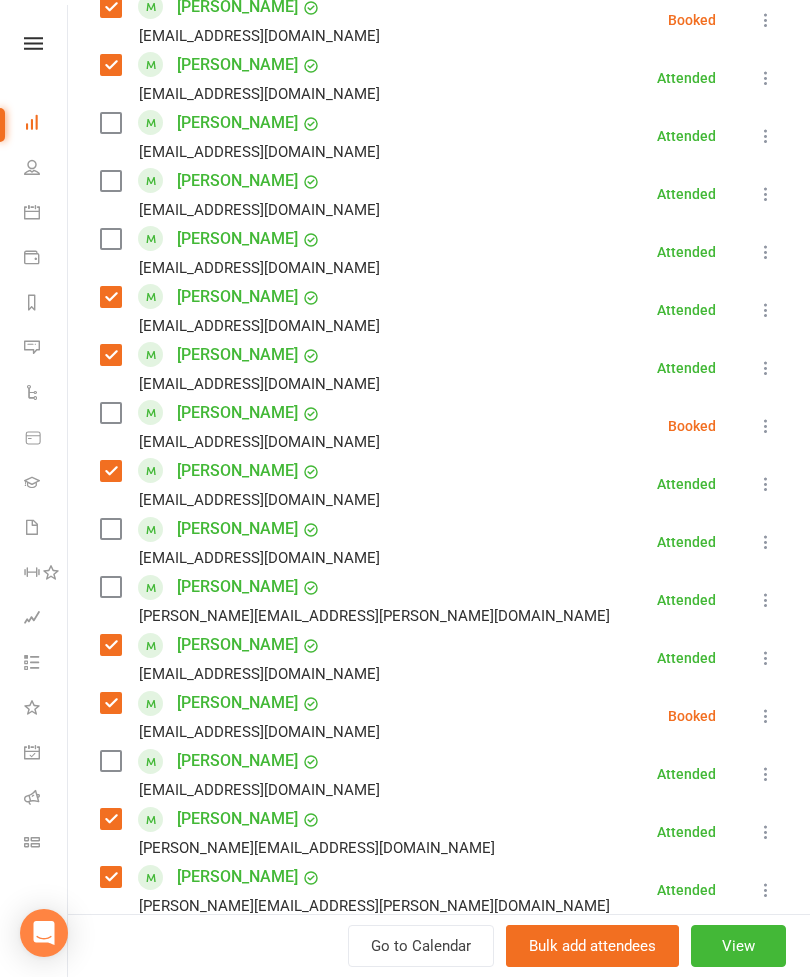 click at bounding box center (110, 413) 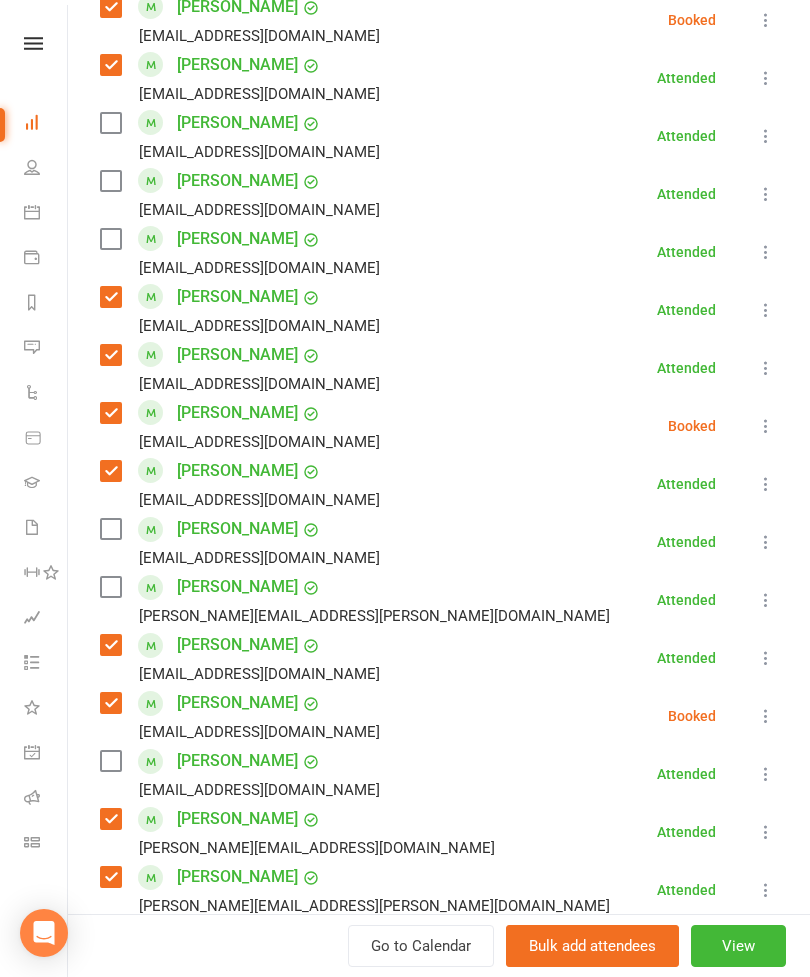 click at bounding box center (110, 123) 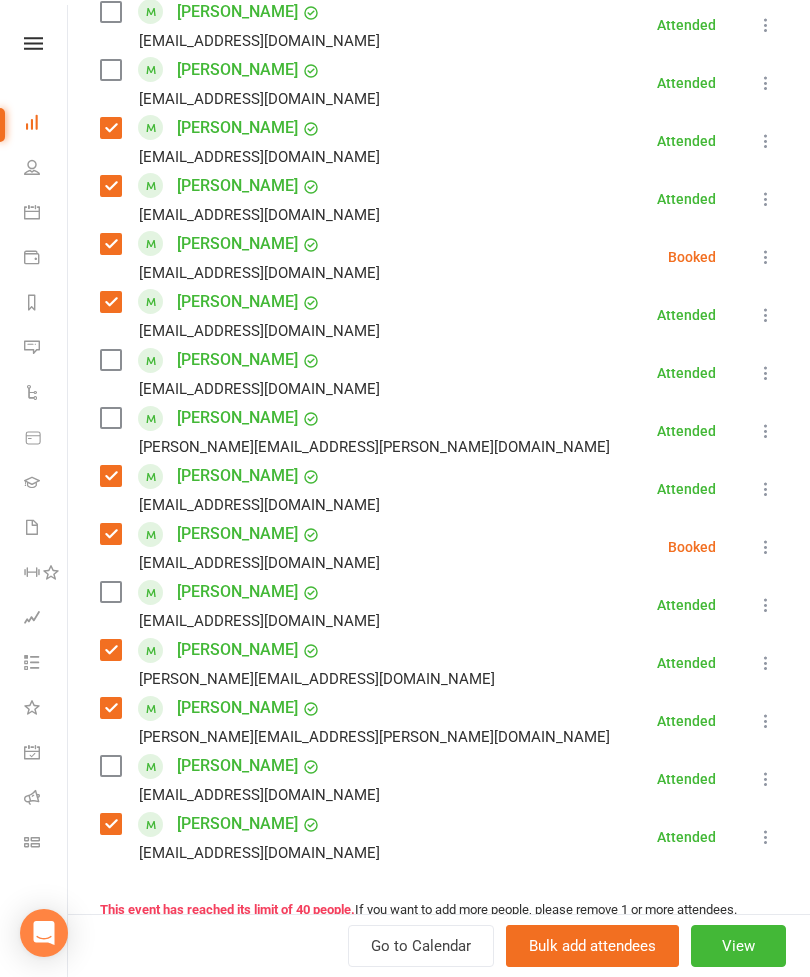 scroll, scrollTop: 1833, scrollLeft: 0, axis: vertical 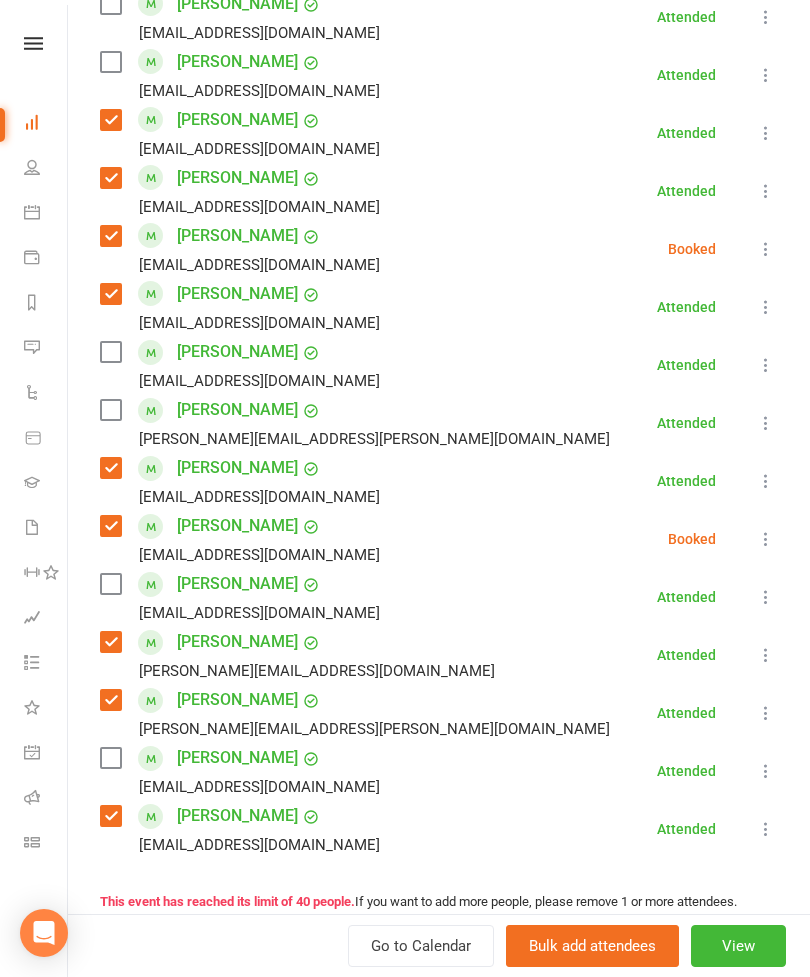 click at bounding box center (110, 410) 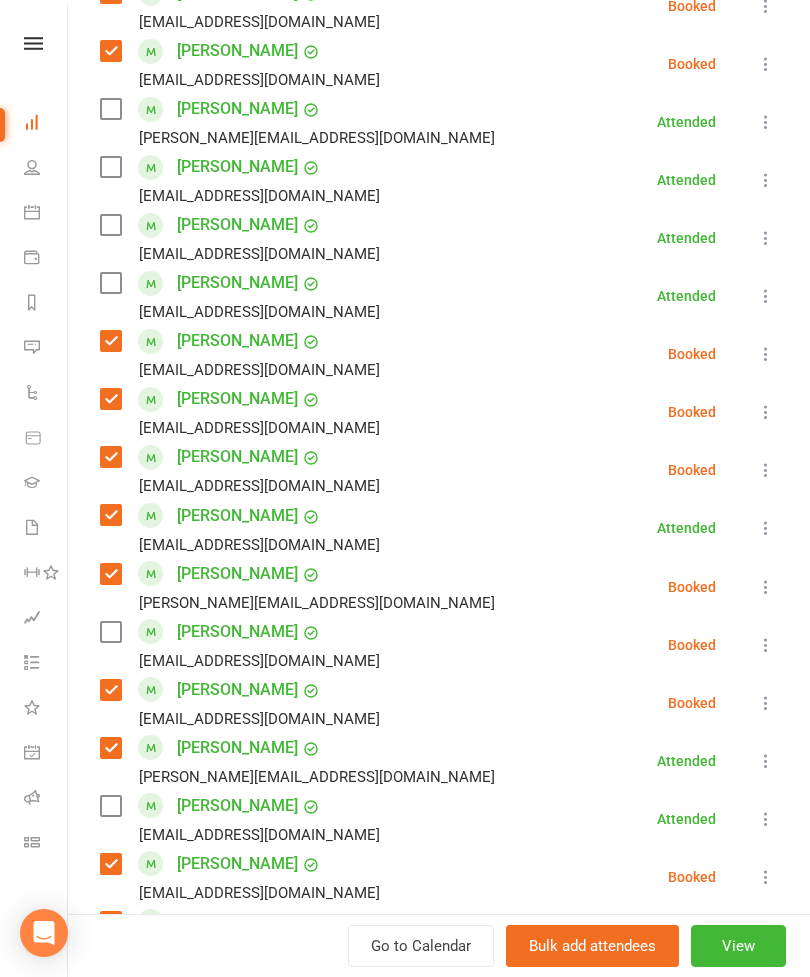 scroll, scrollTop: 722, scrollLeft: 0, axis: vertical 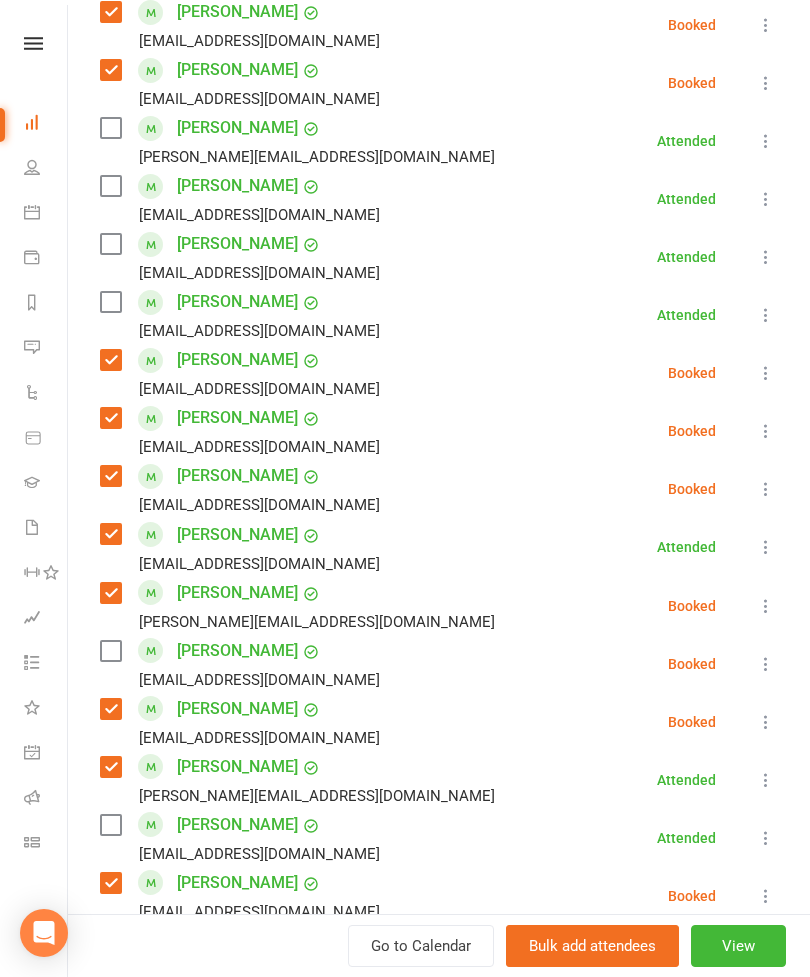 click at bounding box center [110, 244] 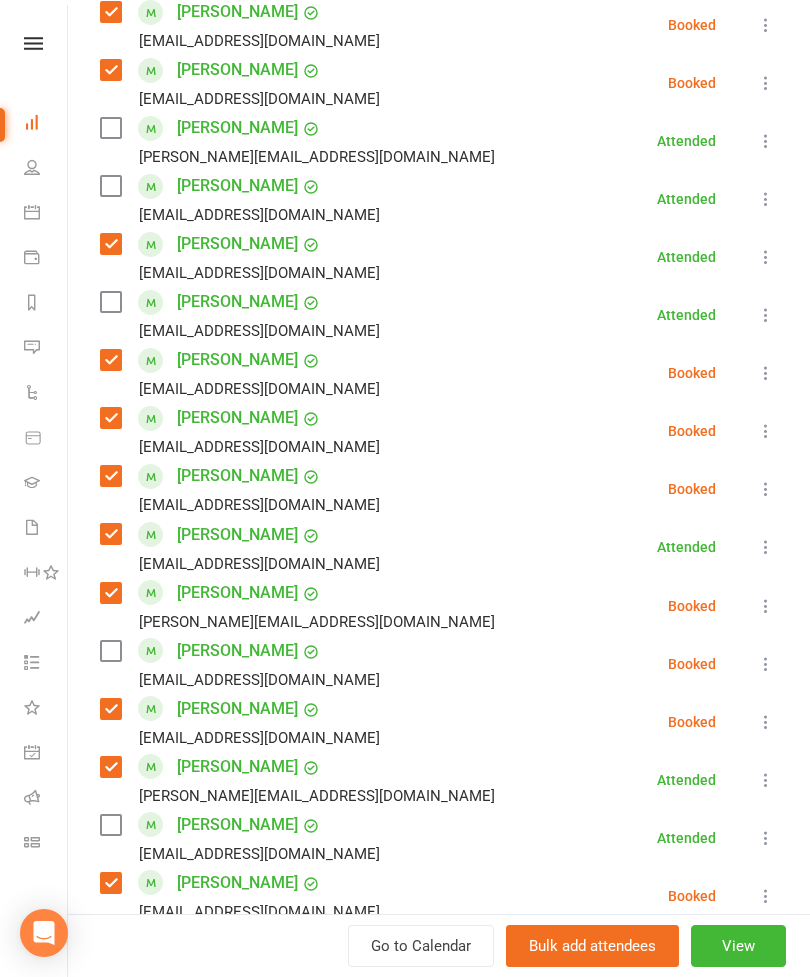 scroll, scrollTop: 671, scrollLeft: 0, axis: vertical 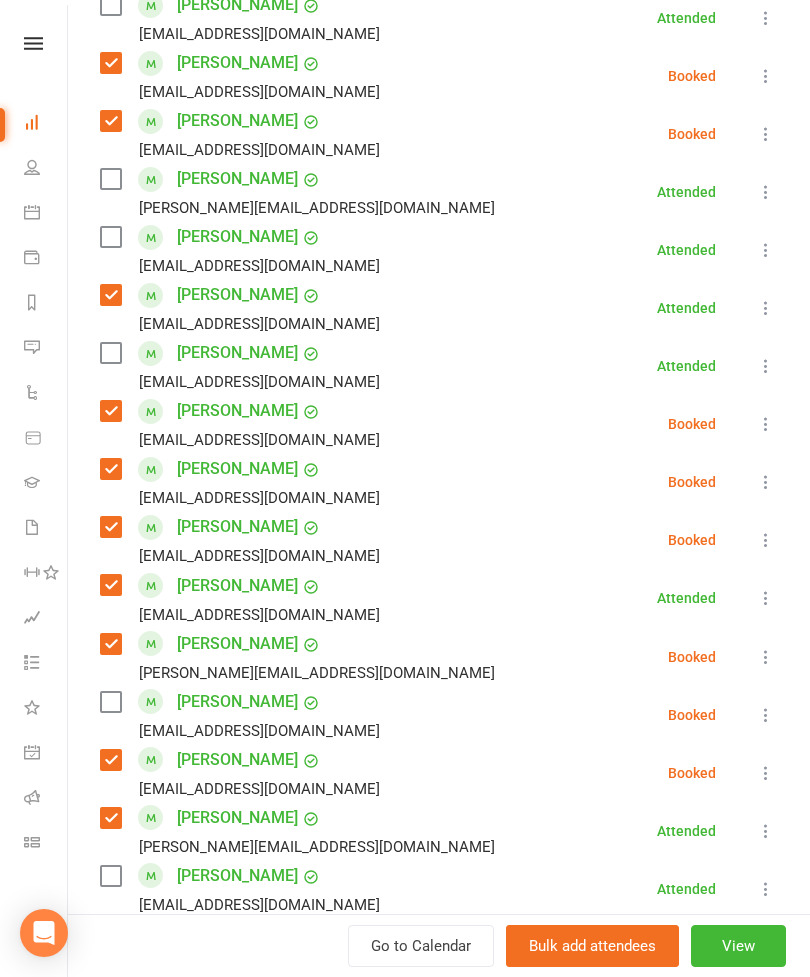 click at bounding box center (110, 179) 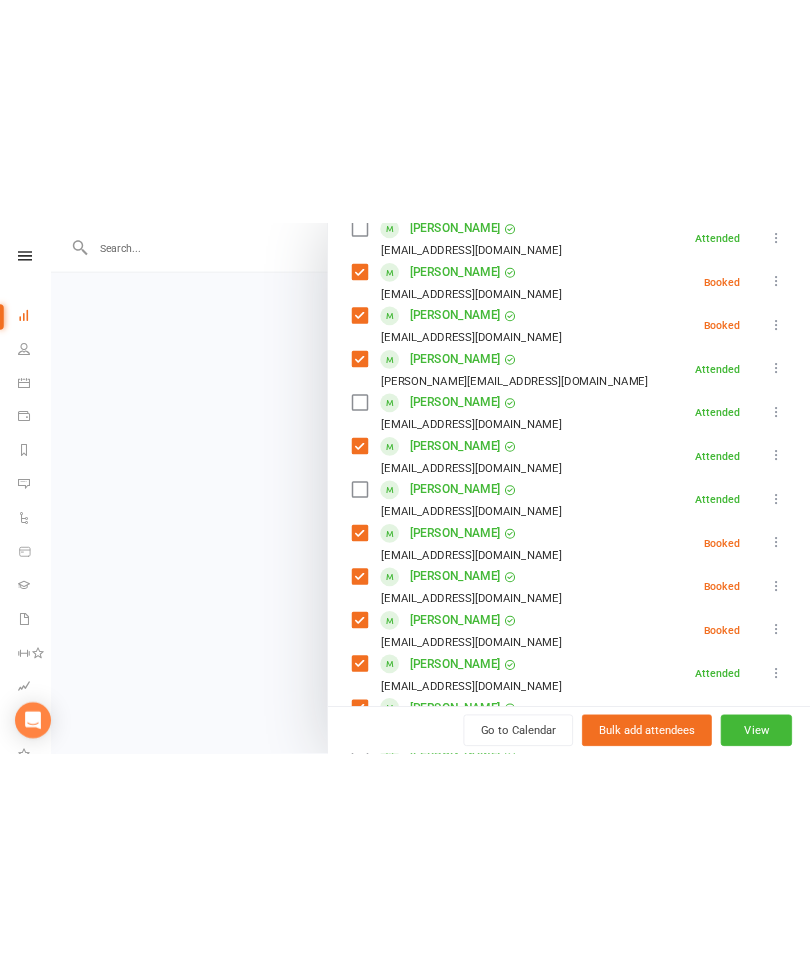 scroll, scrollTop: 1410, scrollLeft: 0, axis: vertical 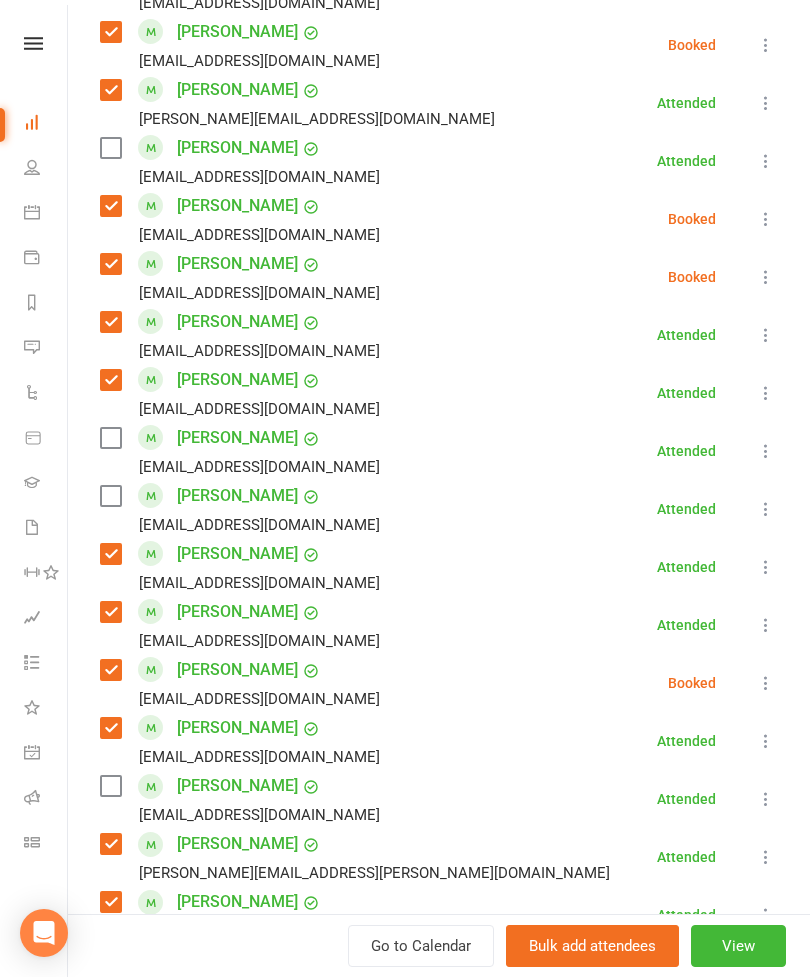click at bounding box center [110, 438] 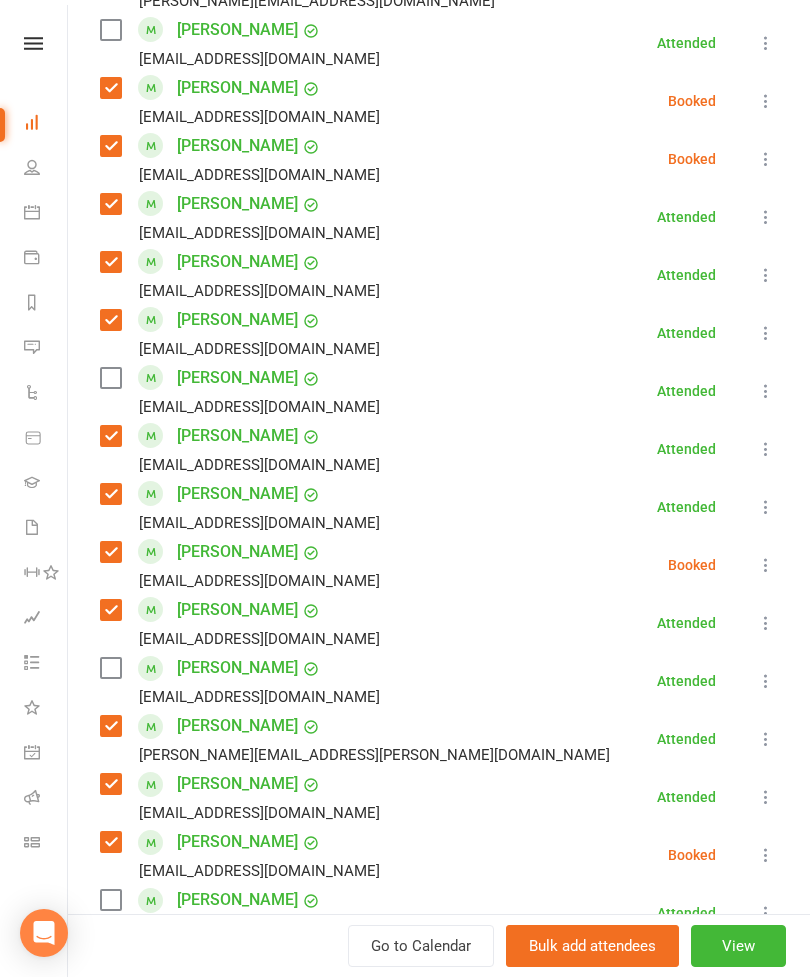 scroll, scrollTop: 1517, scrollLeft: 0, axis: vertical 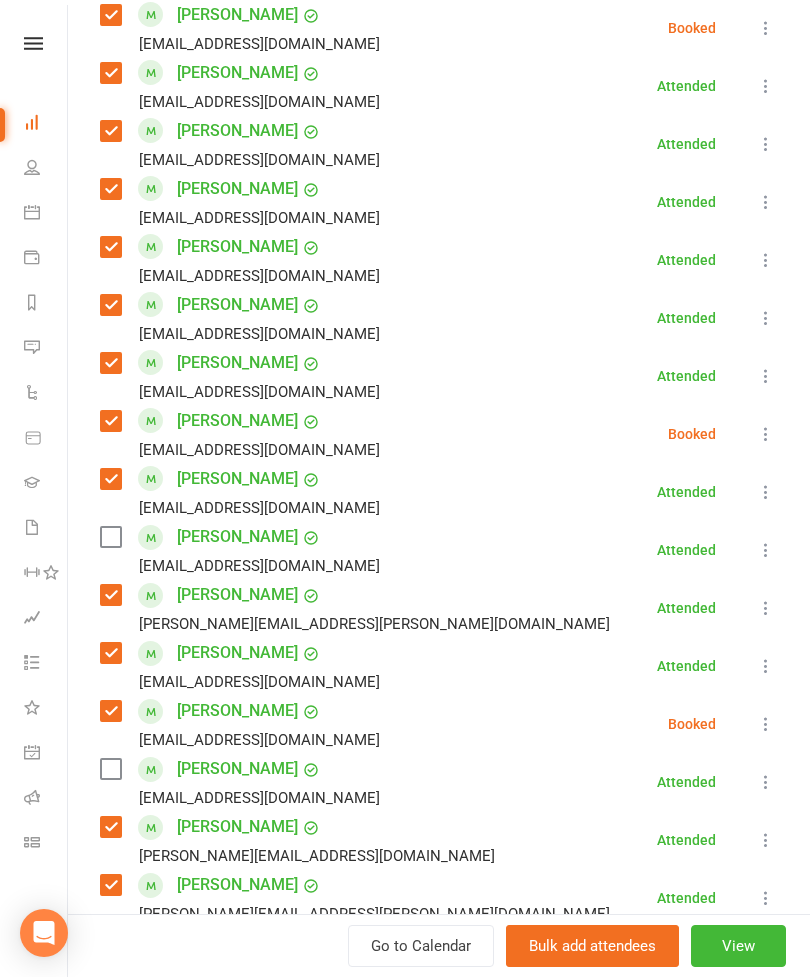 click at bounding box center [110, 537] 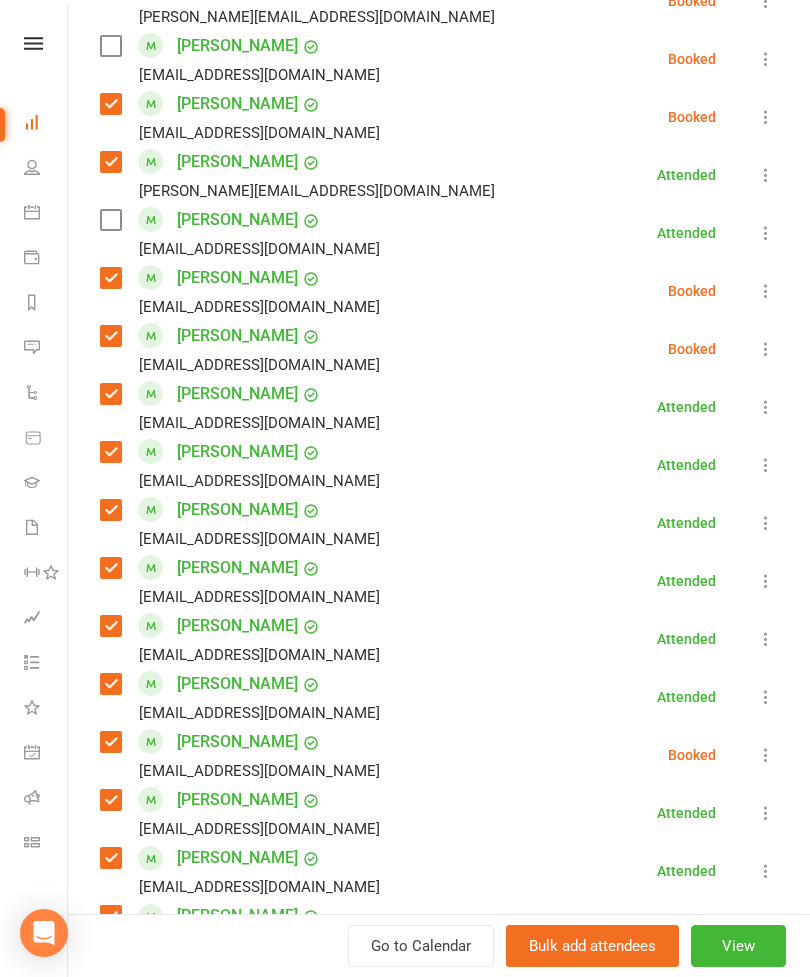 scroll, scrollTop: 1306, scrollLeft: 0, axis: vertical 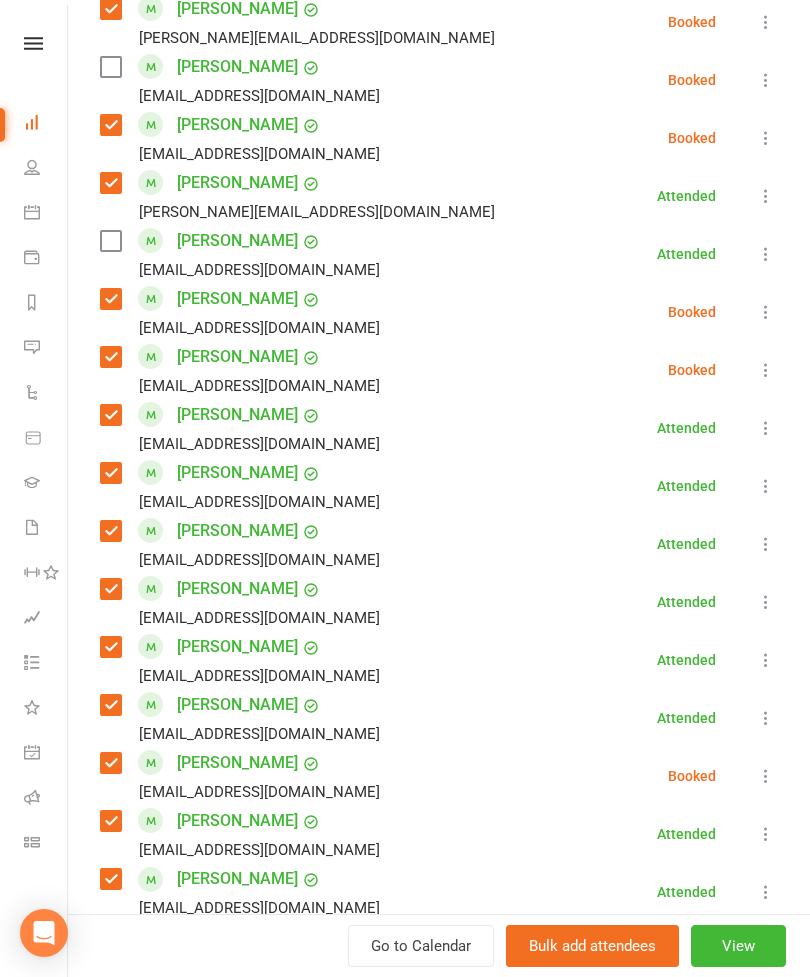 click at bounding box center (110, 241) 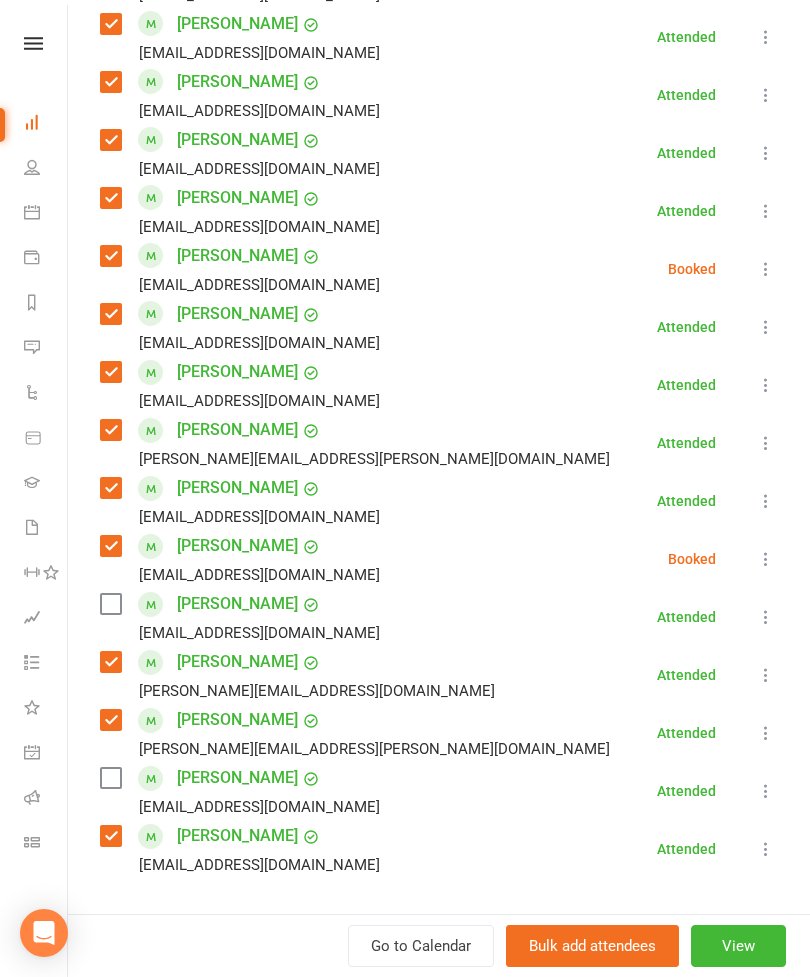 scroll, scrollTop: 1814, scrollLeft: 0, axis: vertical 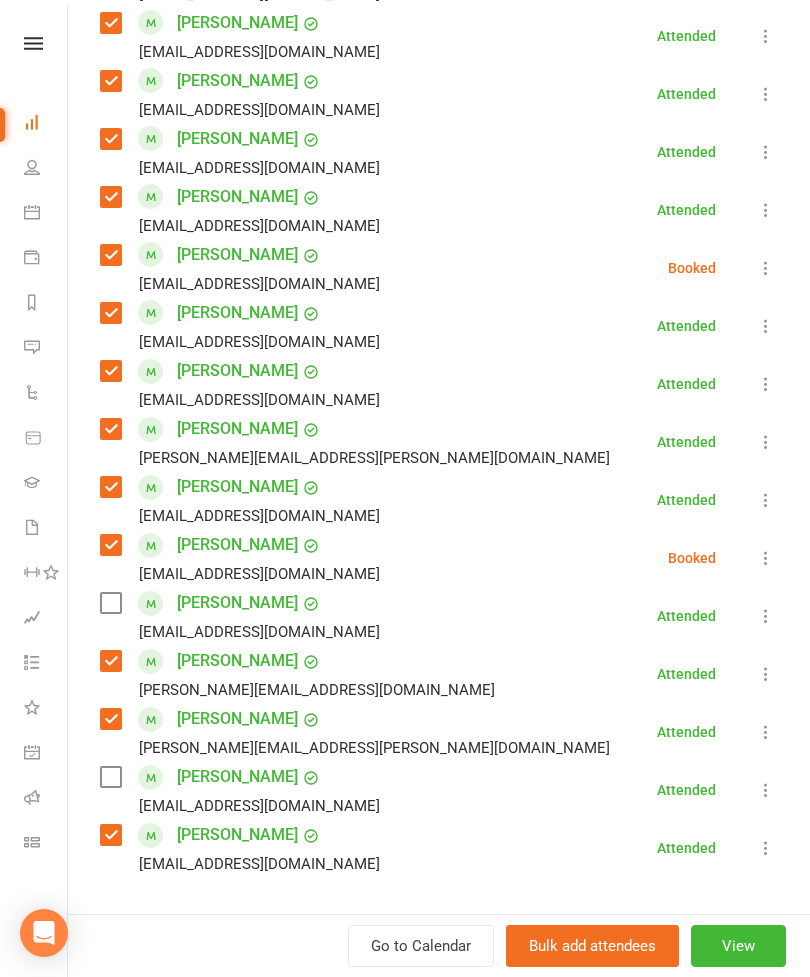 click at bounding box center (110, 603) 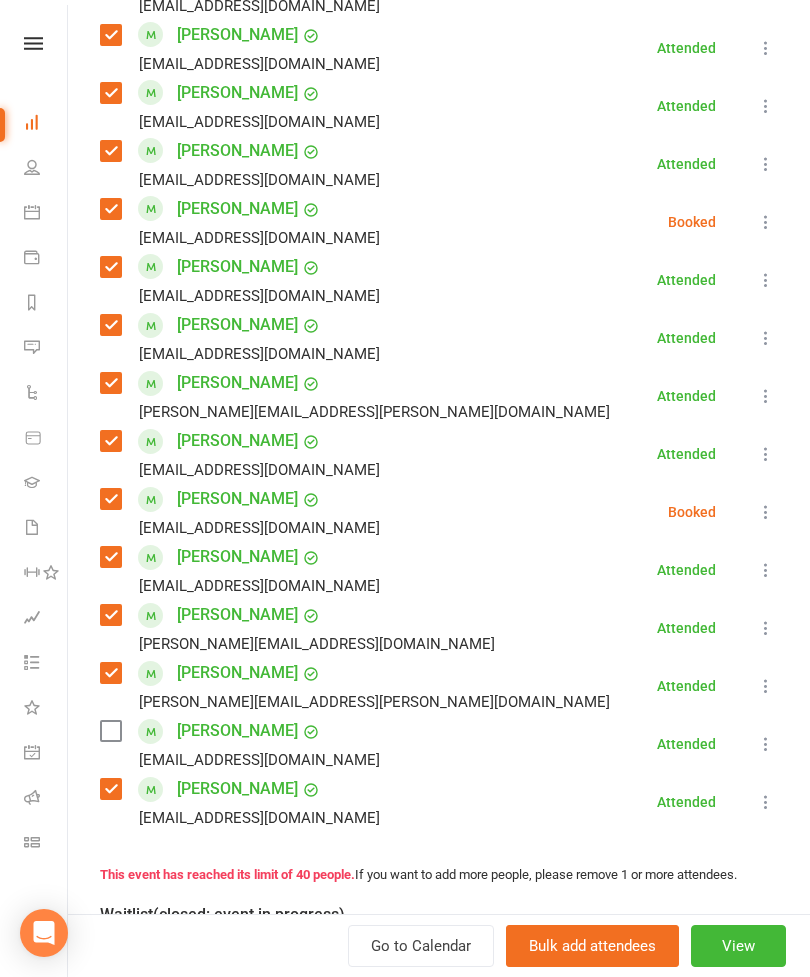 scroll, scrollTop: 1861, scrollLeft: 0, axis: vertical 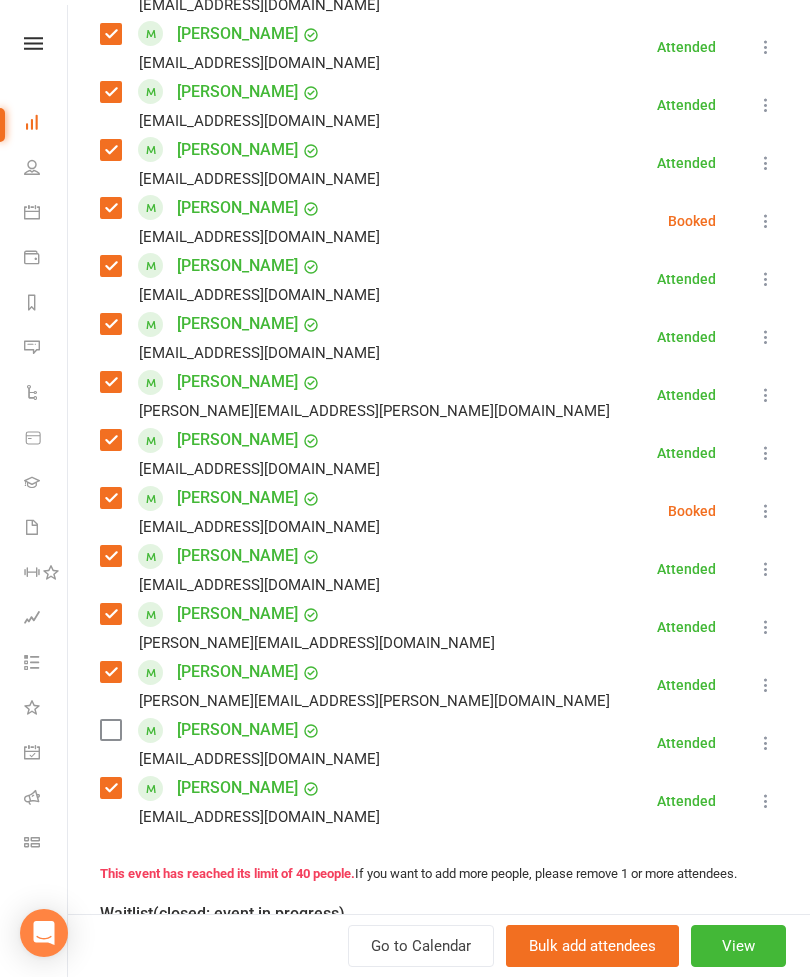 click at bounding box center (110, 730) 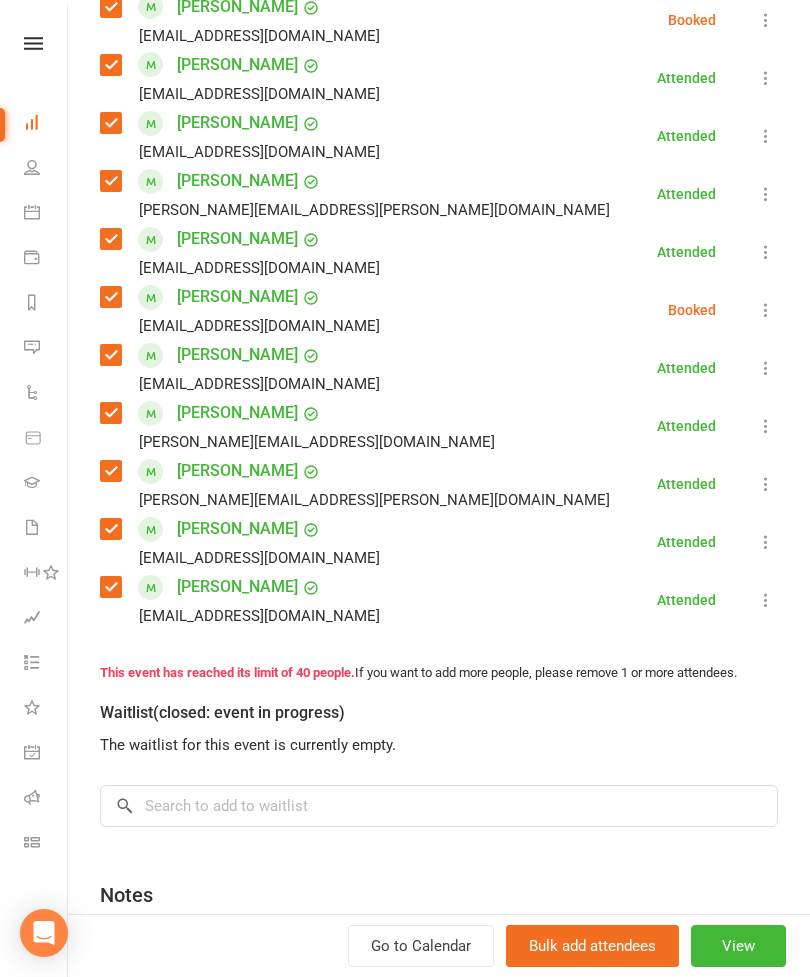 scroll, scrollTop: 2076, scrollLeft: 0, axis: vertical 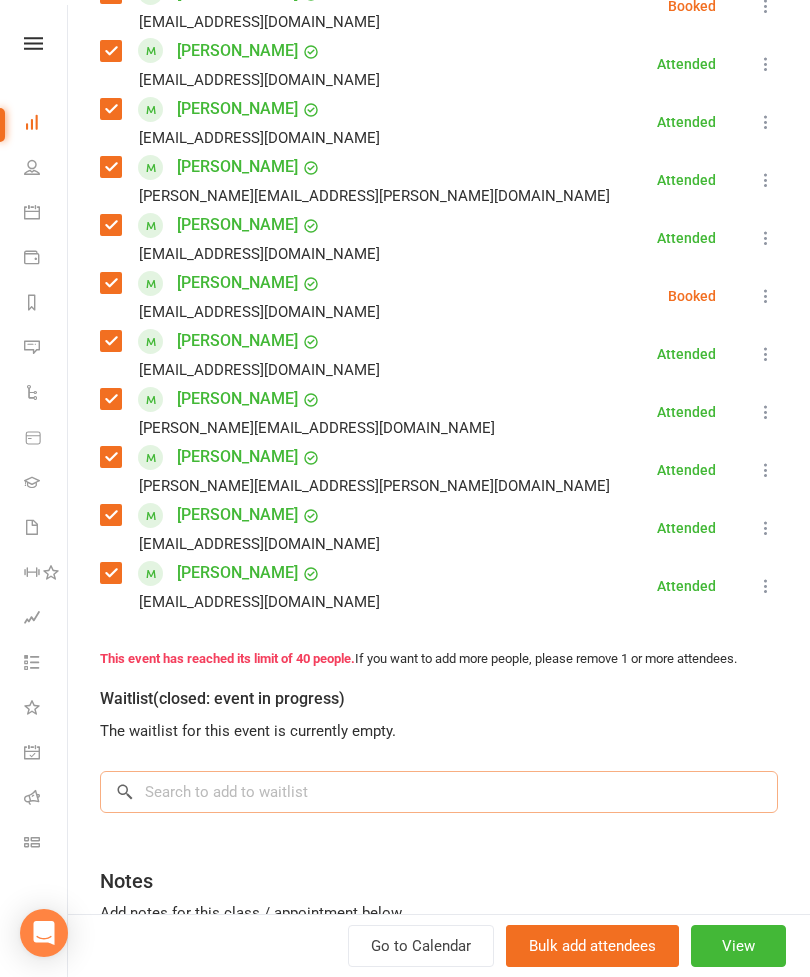 click at bounding box center [439, 792] 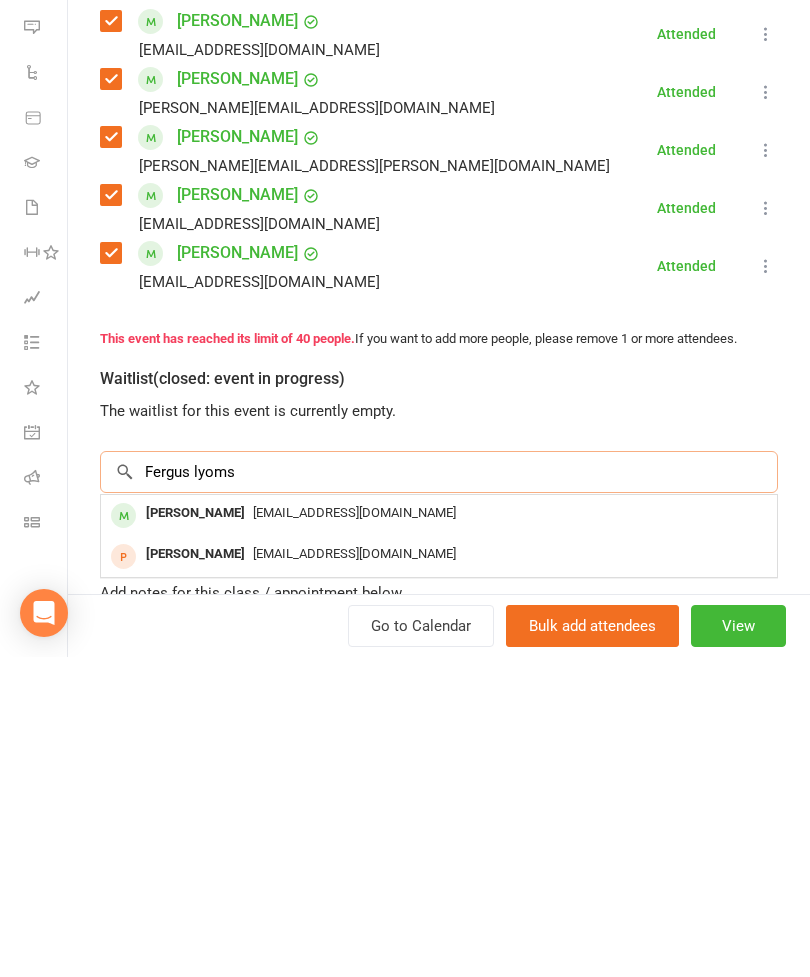 type on "Fergus lyoms" 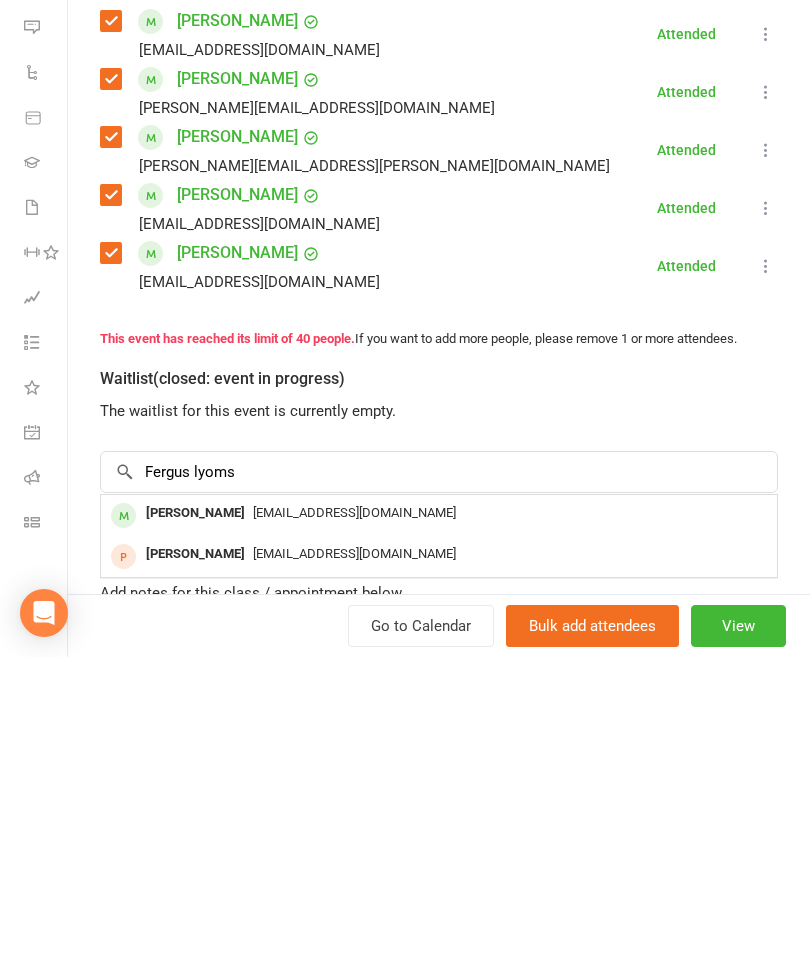 click on "[PERSON_NAME]" at bounding box center [195, 833] 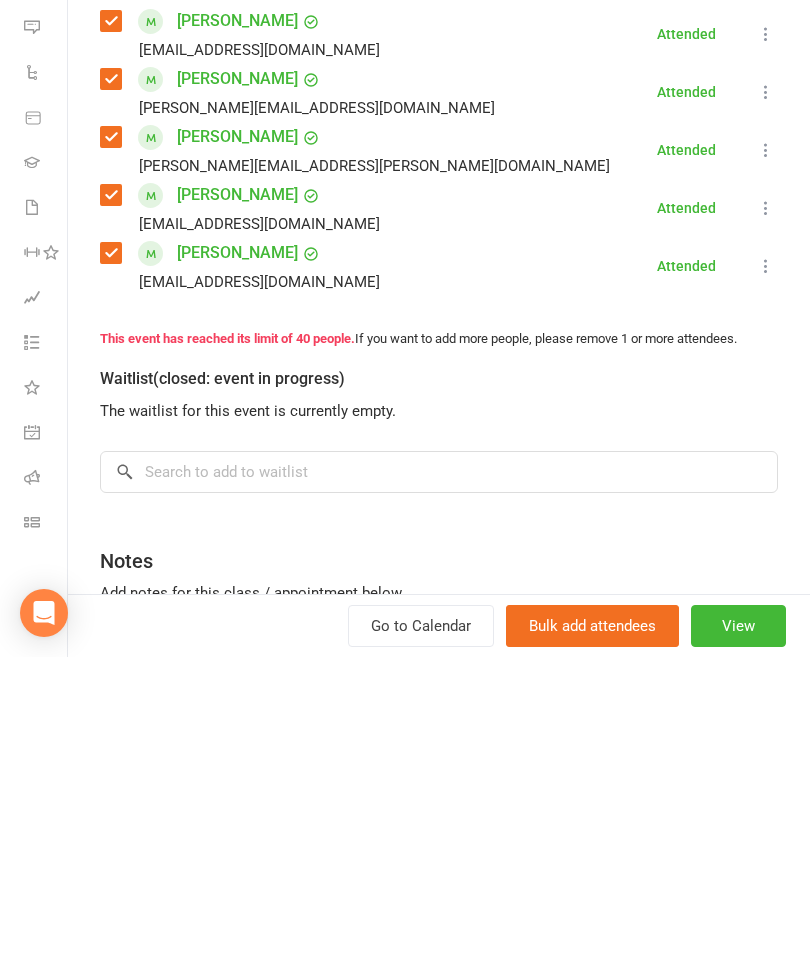scroll, scrollTop: 1873, scrollLeft: 0, axis: vertical 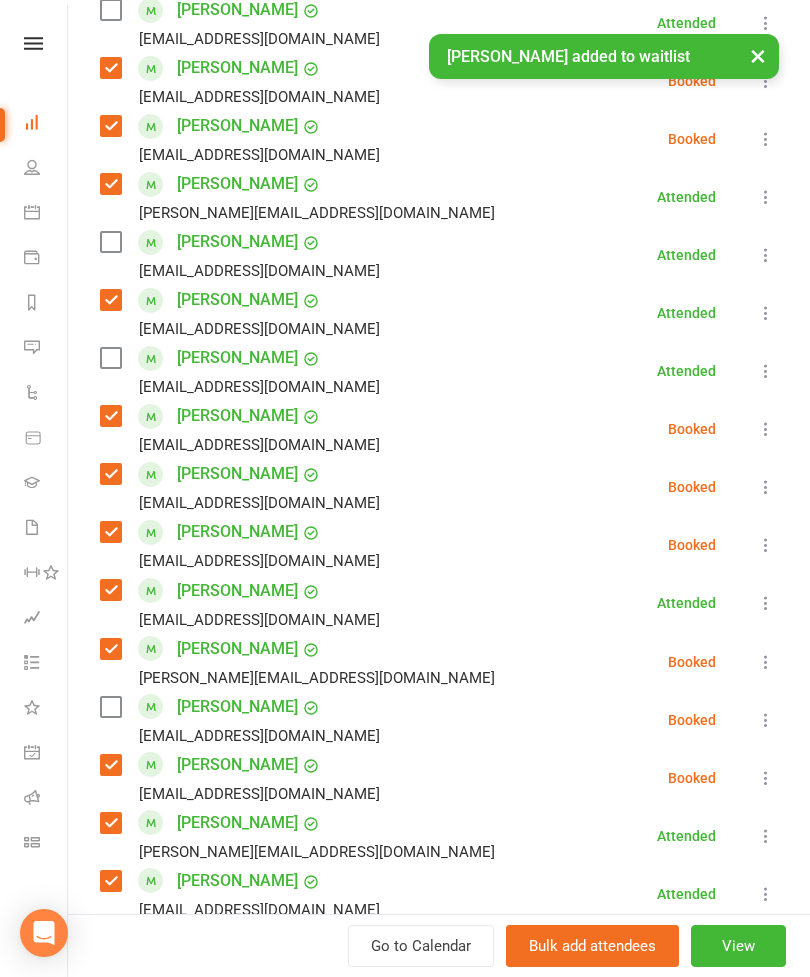click at bounding box center (110, 358) 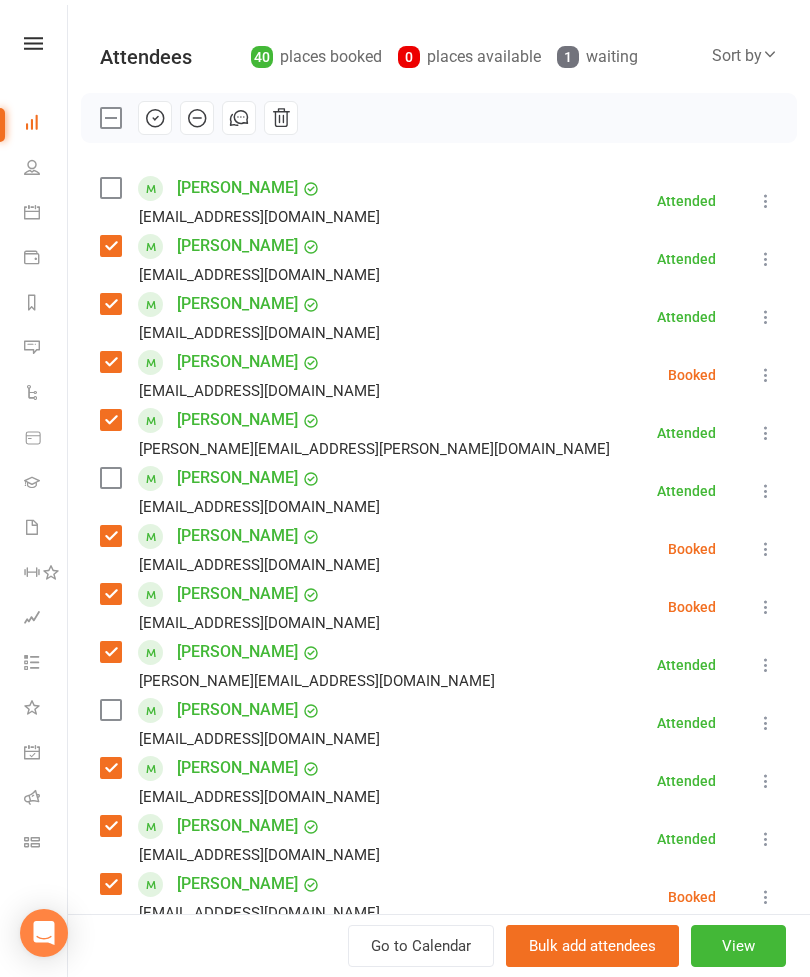 scroll, scrollTop: 192, scrollLeft: 0, axis: vertical 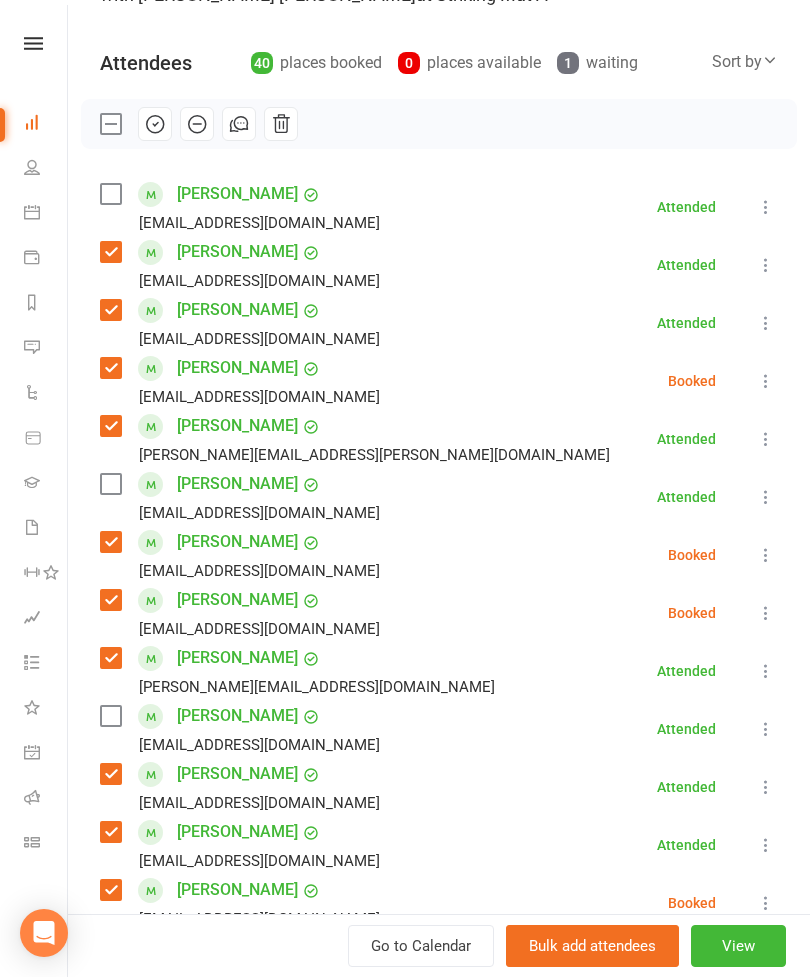 click at bounding box center [110, 194] 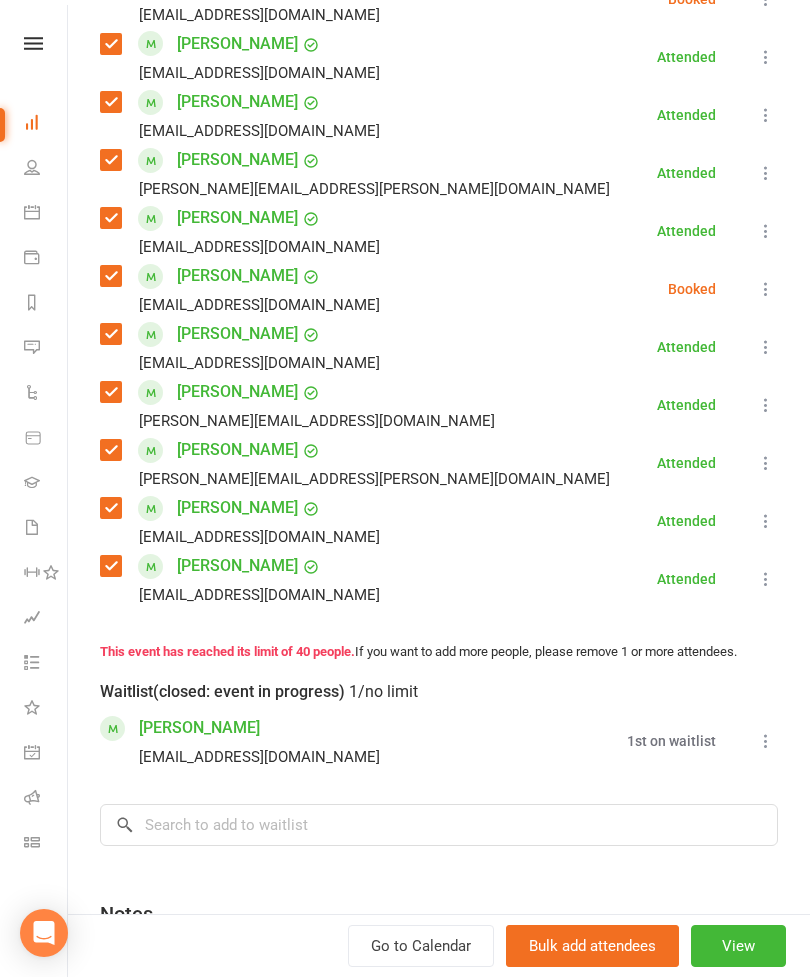 scroll, scrollTop: 2084, scrollLeft: 0, axis: vertical 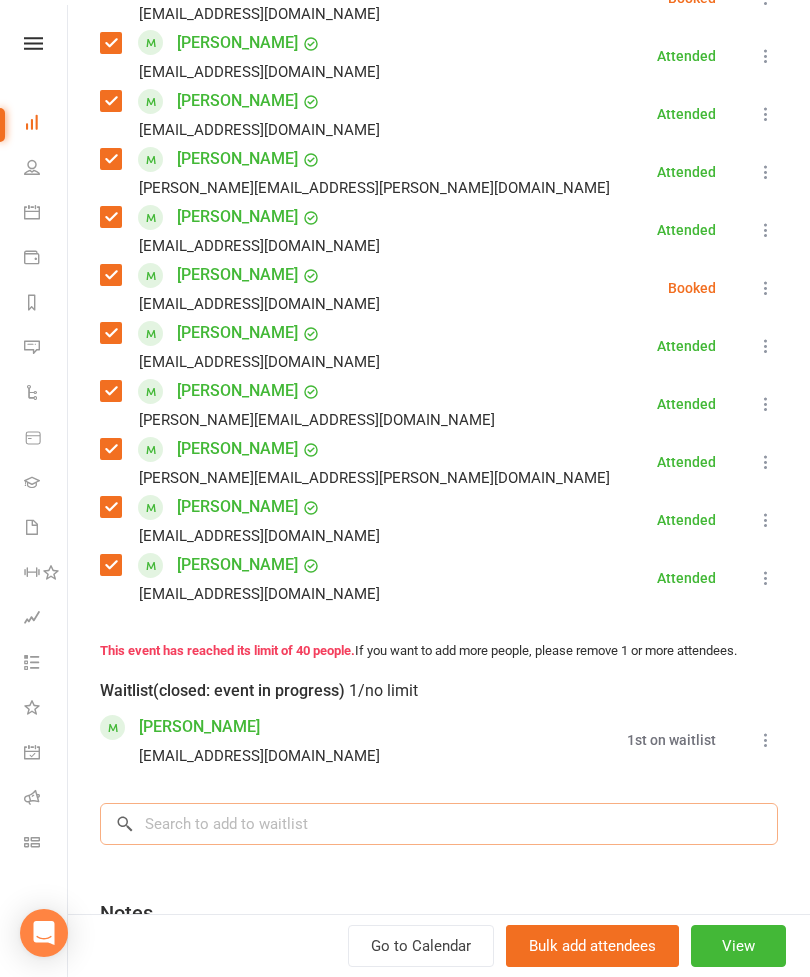 click at bounding box center [439, 824] 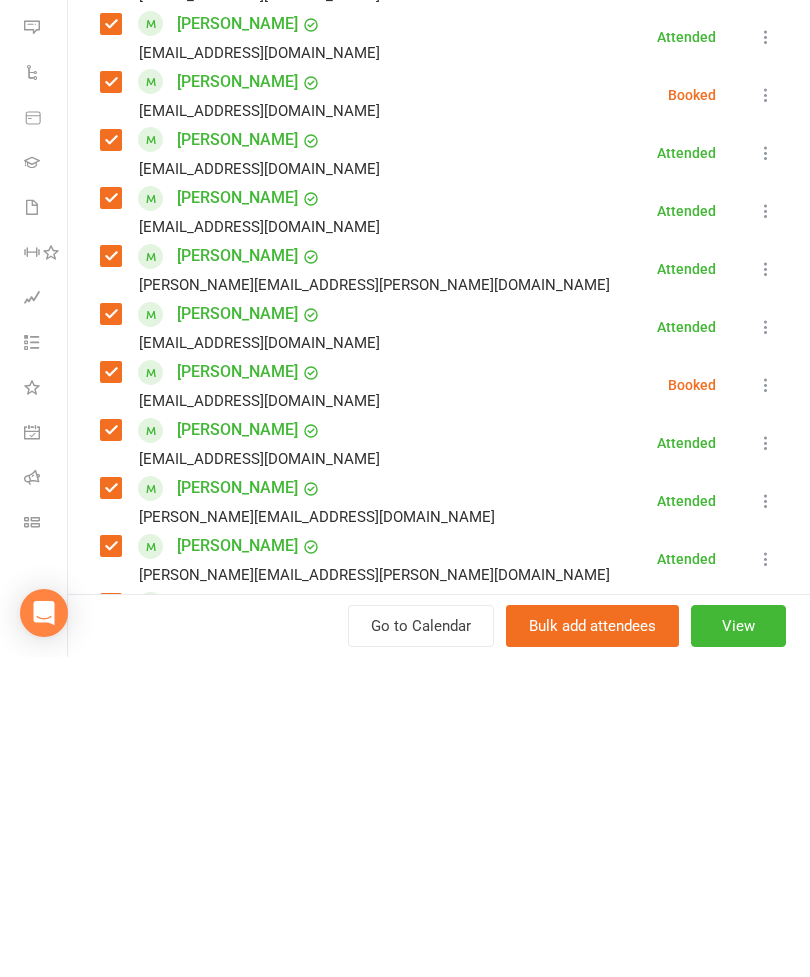 scroll, scrollTop: 2297, scrollLeft: 0, axis: vertical 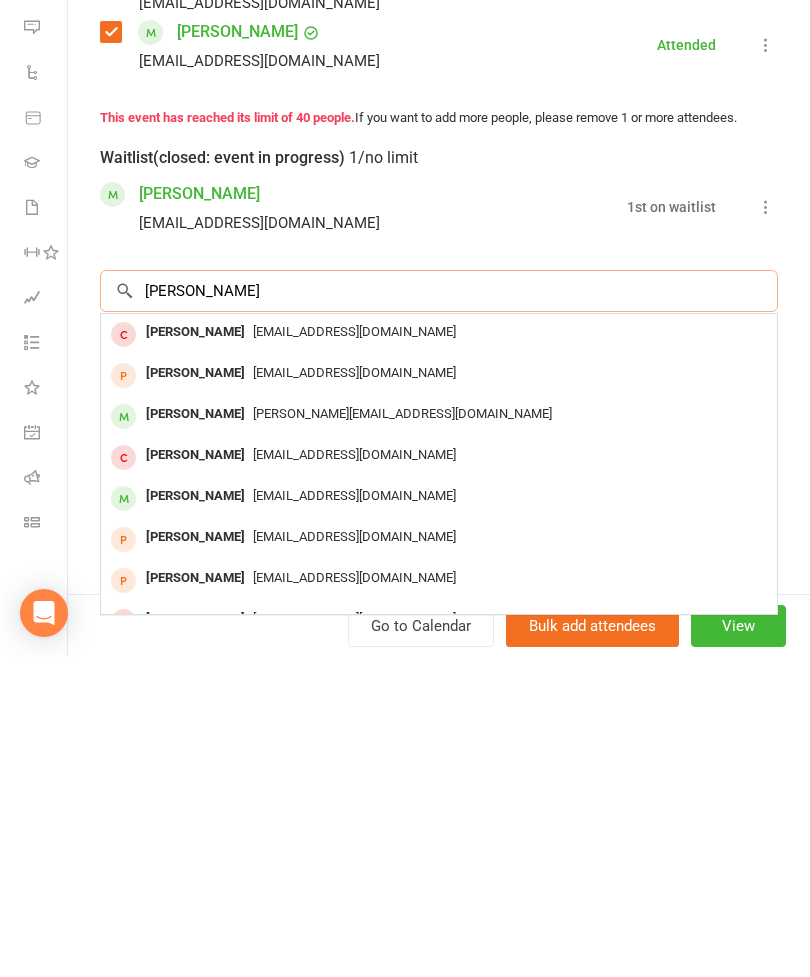 type on "[PERSON_NAME]" 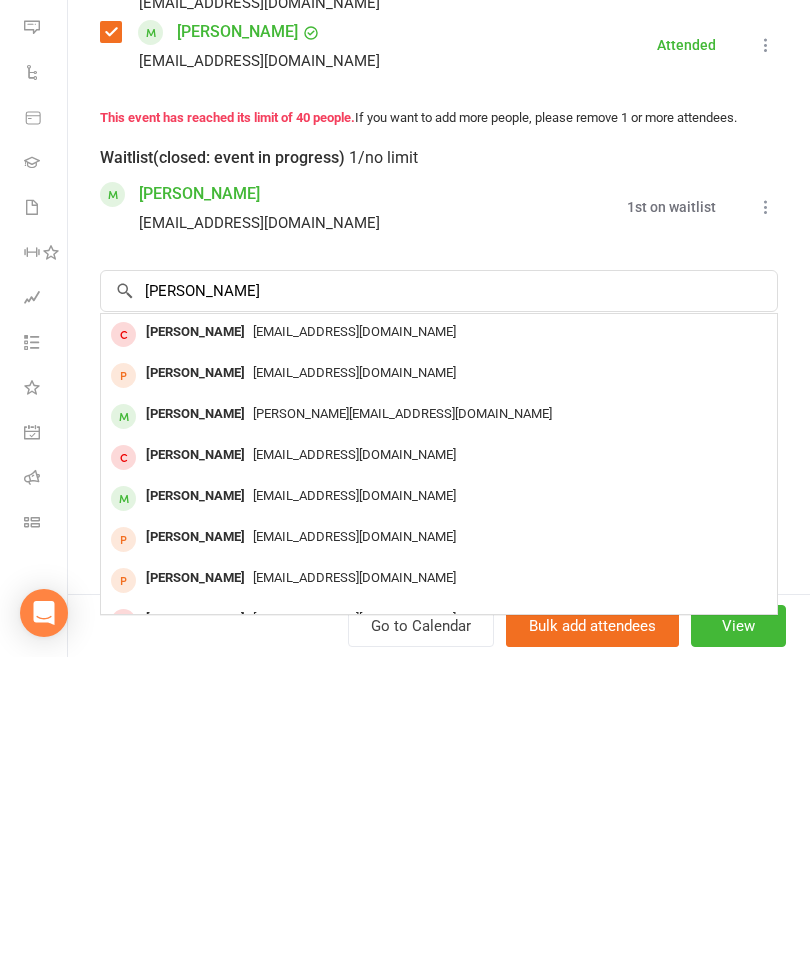 click on "[PERSON_NAME]" at bounding box center (195, 734) 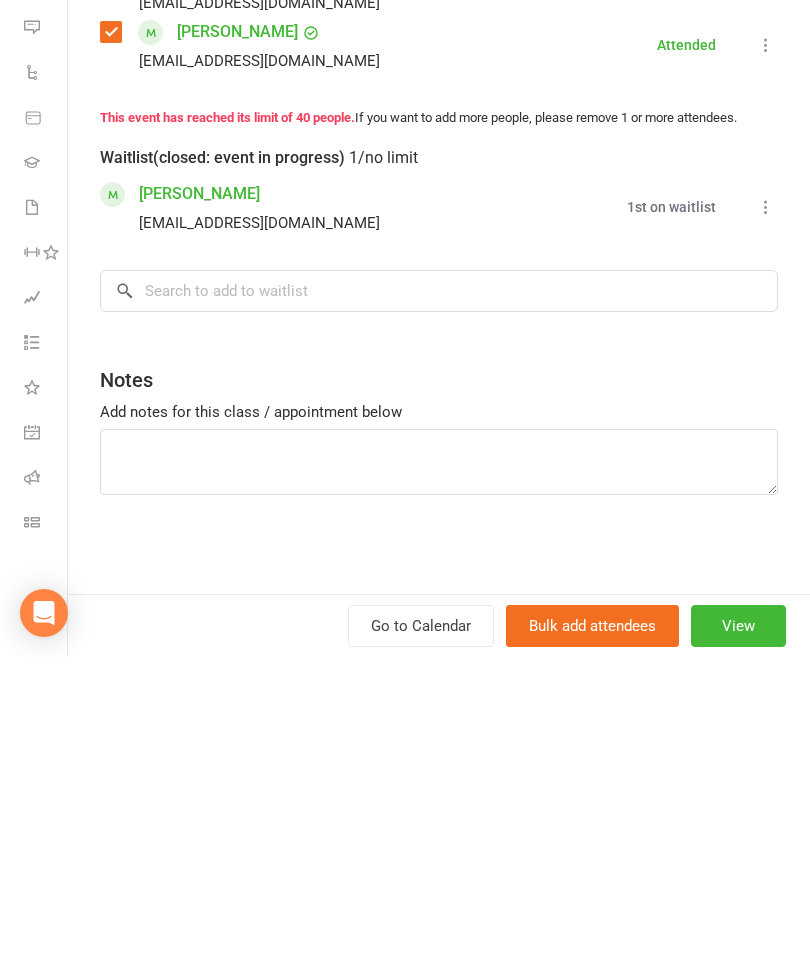 scroll, scrollTop: 2368, scrollLeft: 0, axis: vertical 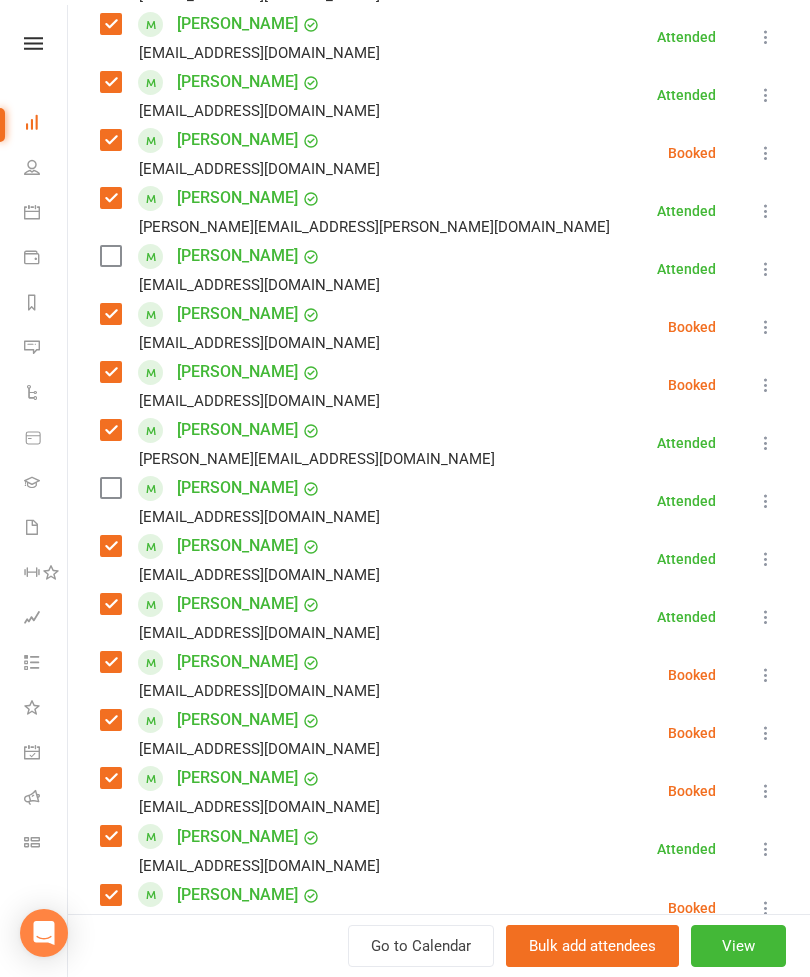 click at bounding box center [110, 488] 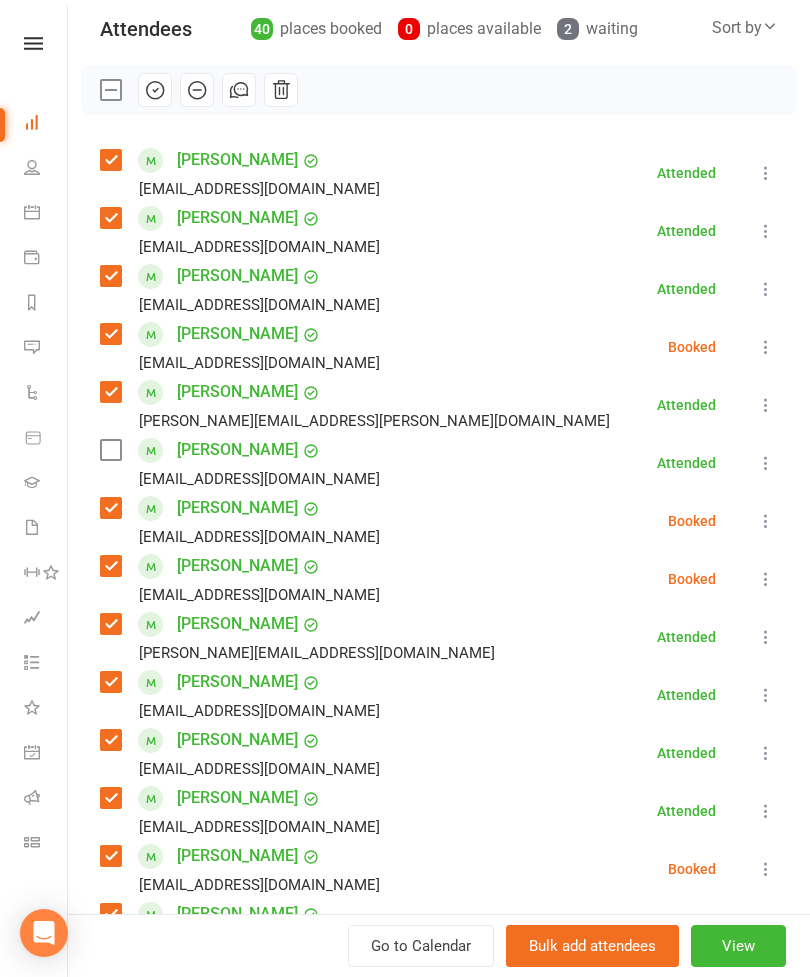 scroll, scrollTop: 225, scrollLeft: 0, axis: vertical 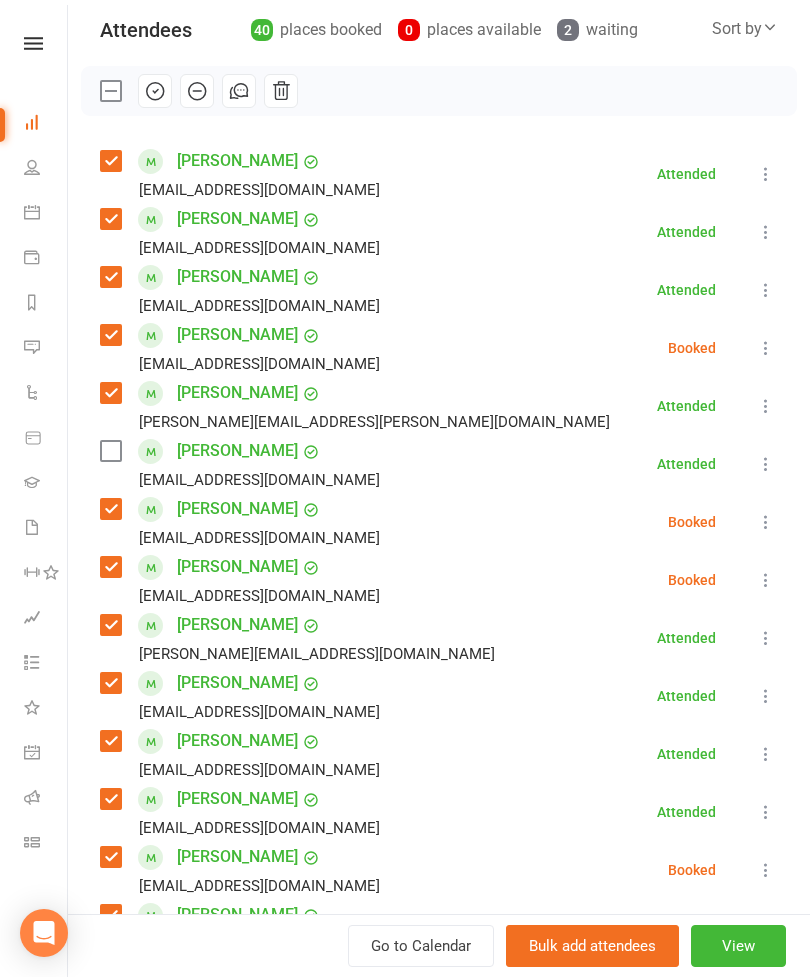 click at bounding box center [110, 451] 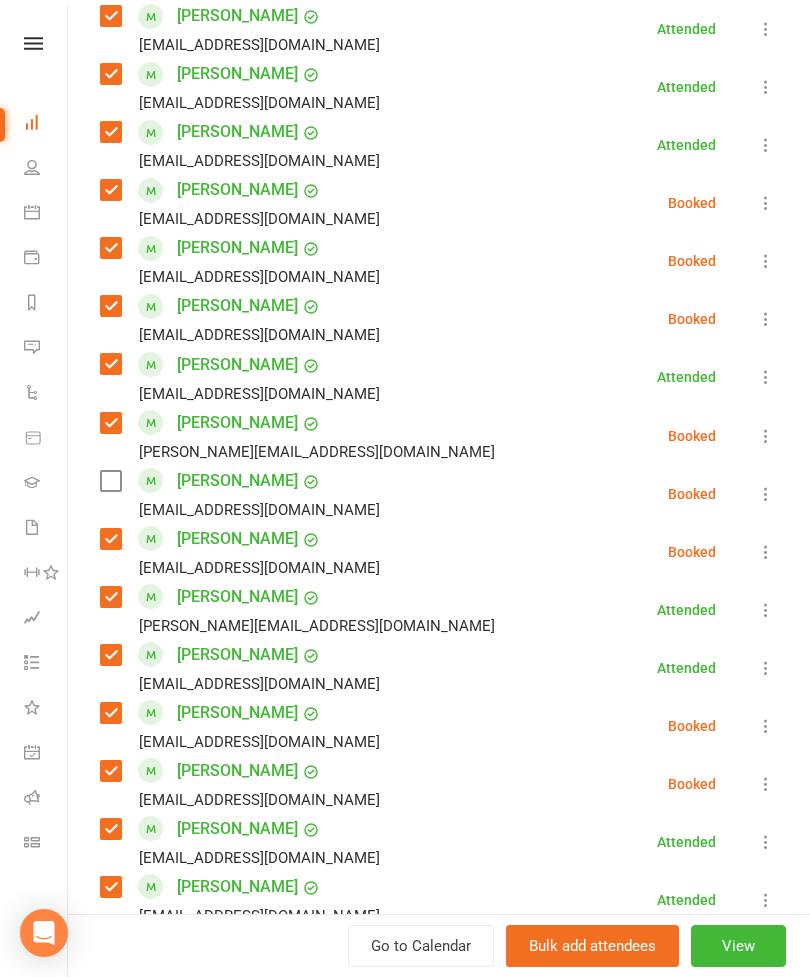 scroll, scrollTop: 915, scrollLeft: 0, axis: vertical 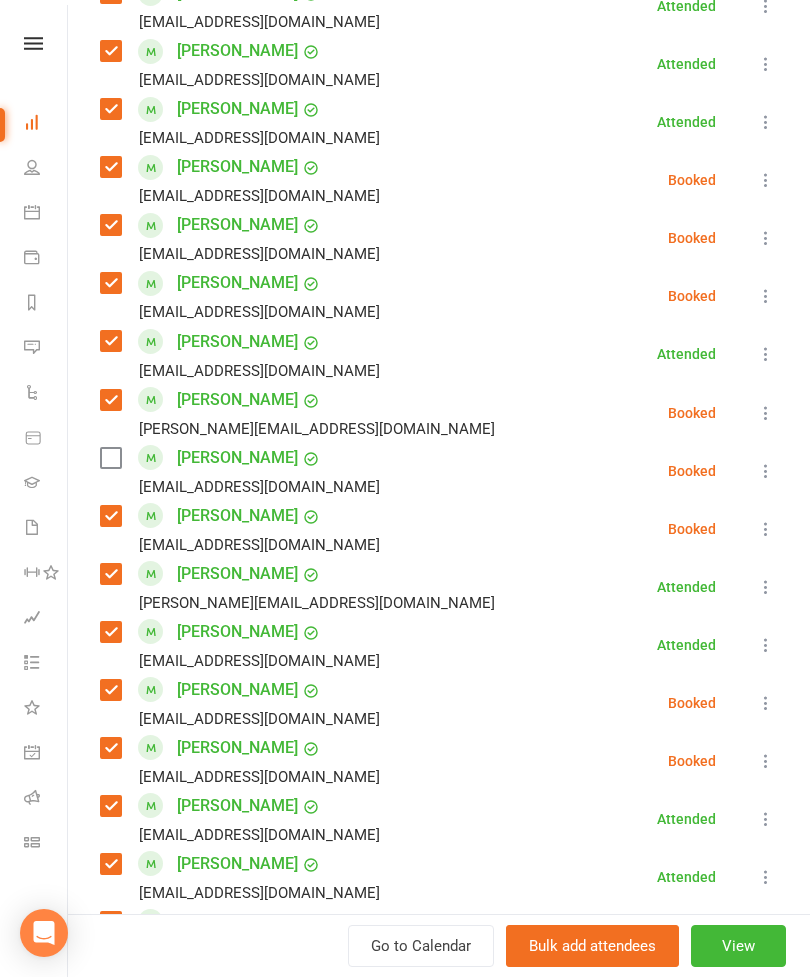click at bounding box center (766, 471) 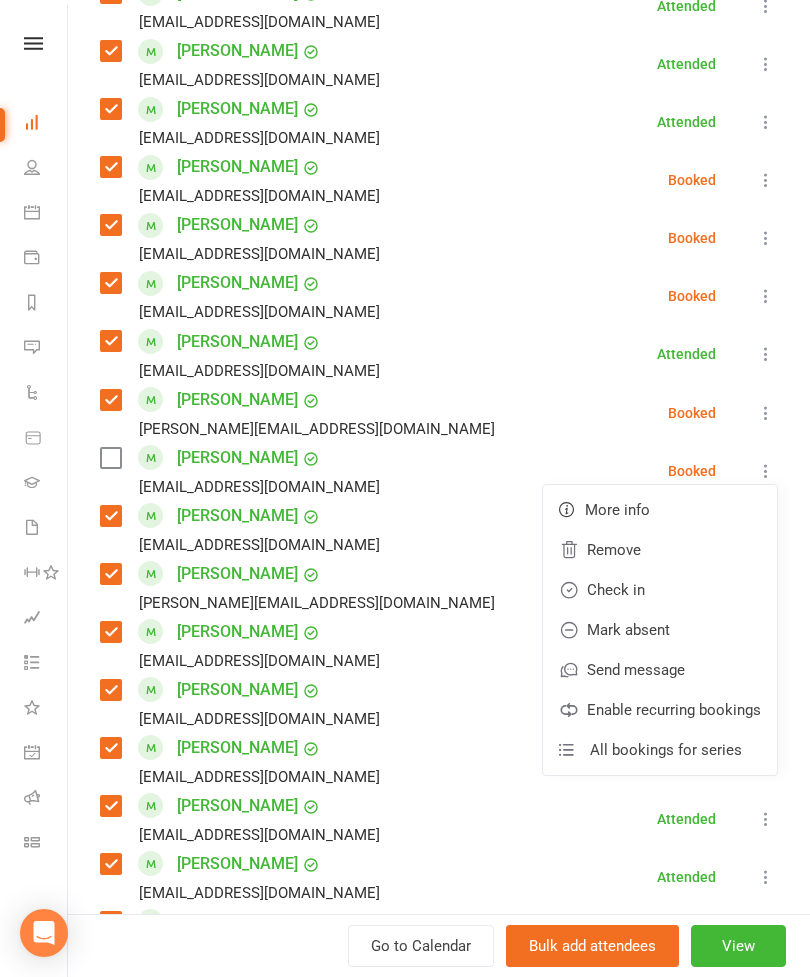 click on "Remove" at bounding box center (660, 550) 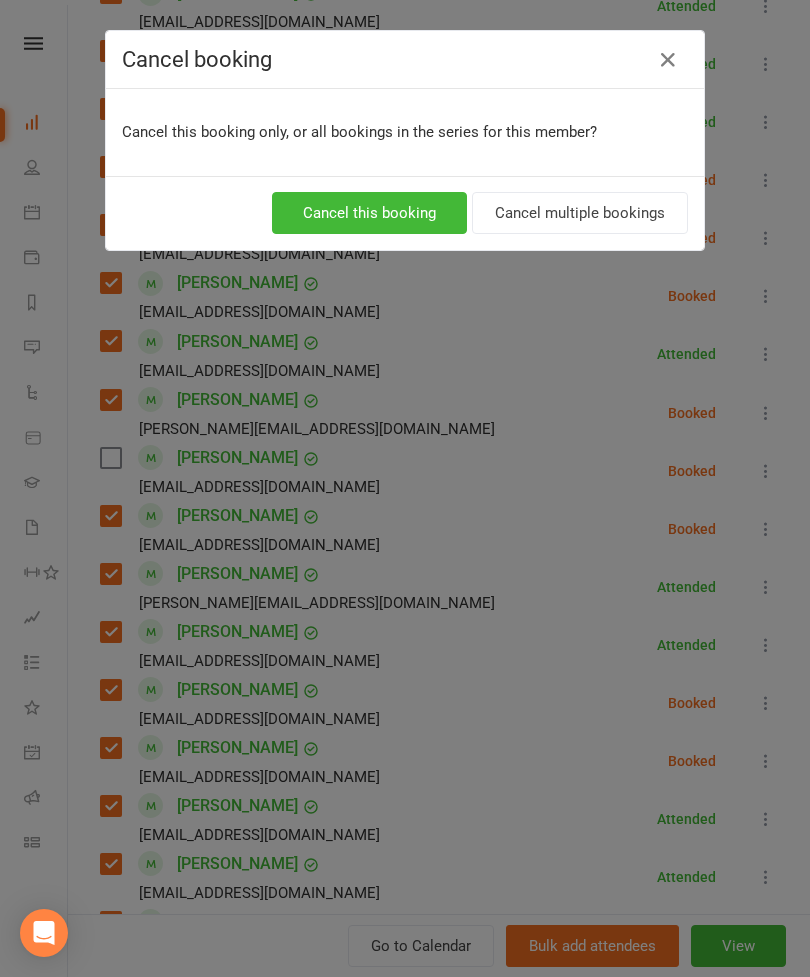 click on "Cancel this booking" at bounding box center [369, 213] 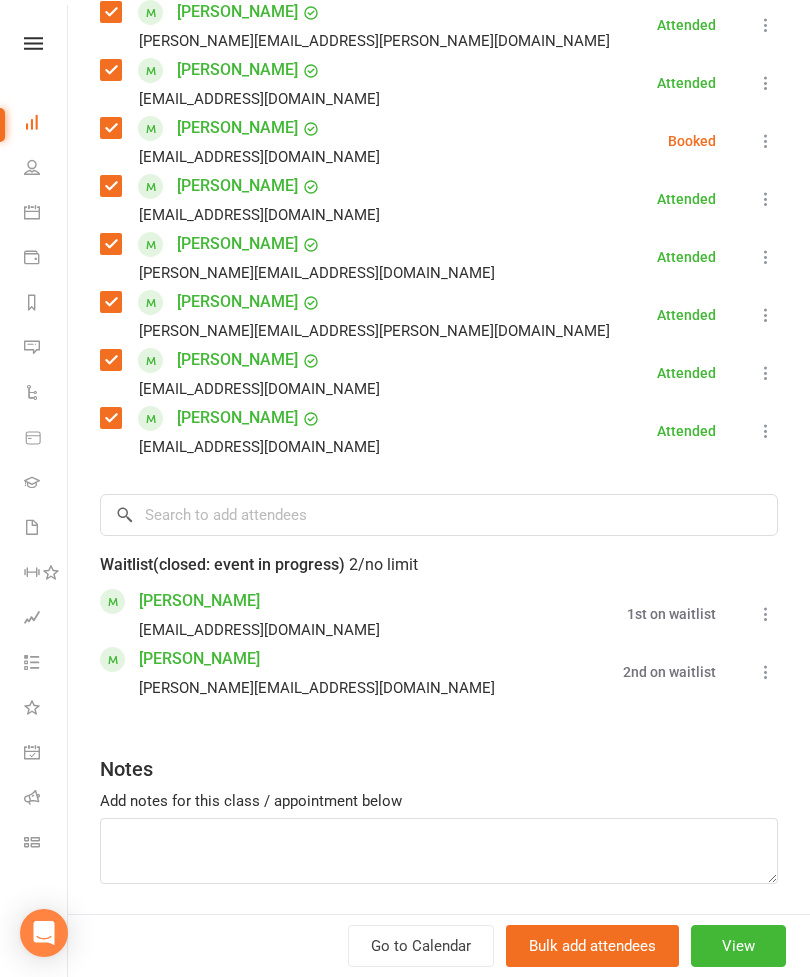 scroll, scrollTop: 2177, scrollLeft: 0, axis: vertical 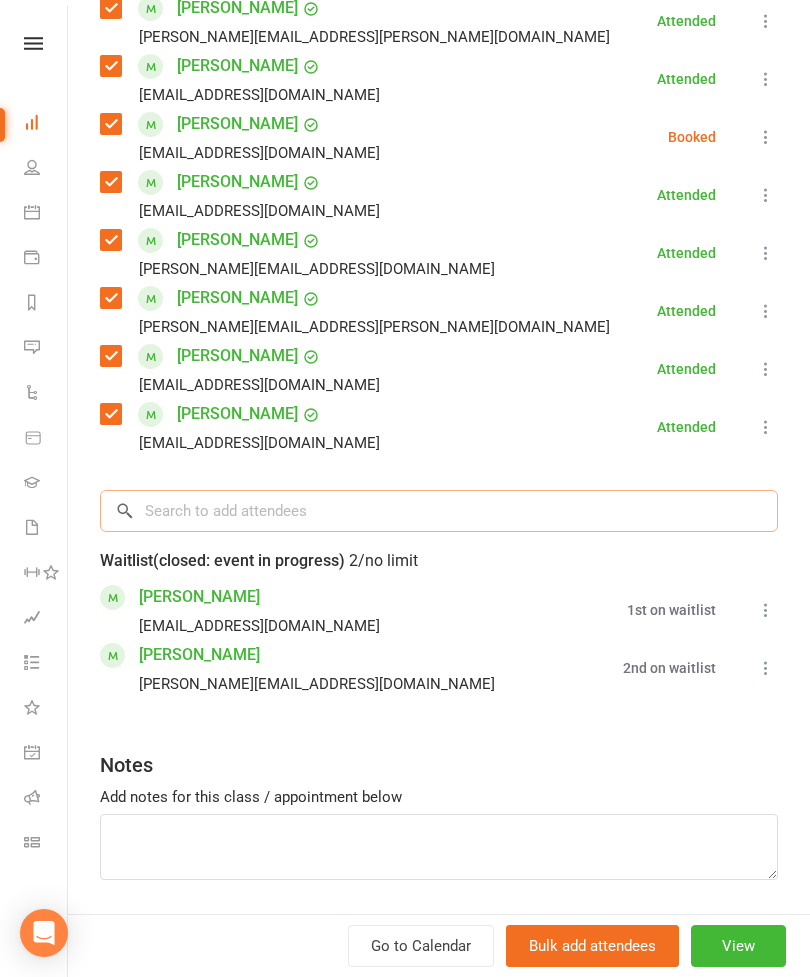 click at bounding box center (439, 511) 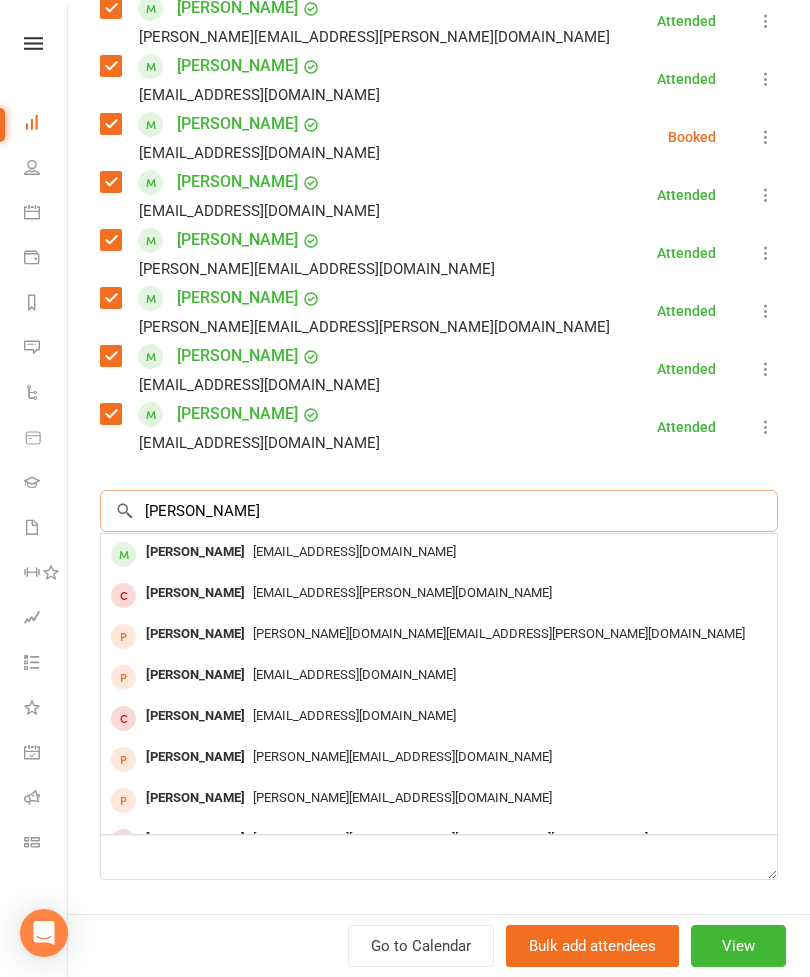 type on "[PERSON_NAME]" 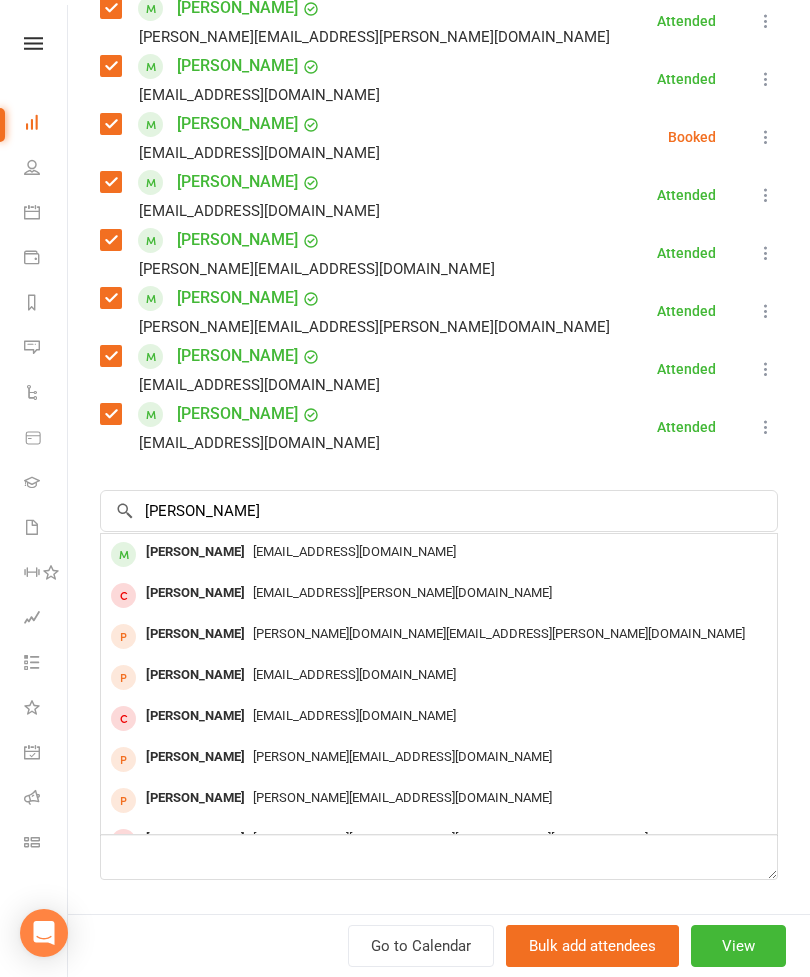 click on "[EMAIL_ADDRESS][DOMAIN_NAME]" at bounding box center (439, 552) 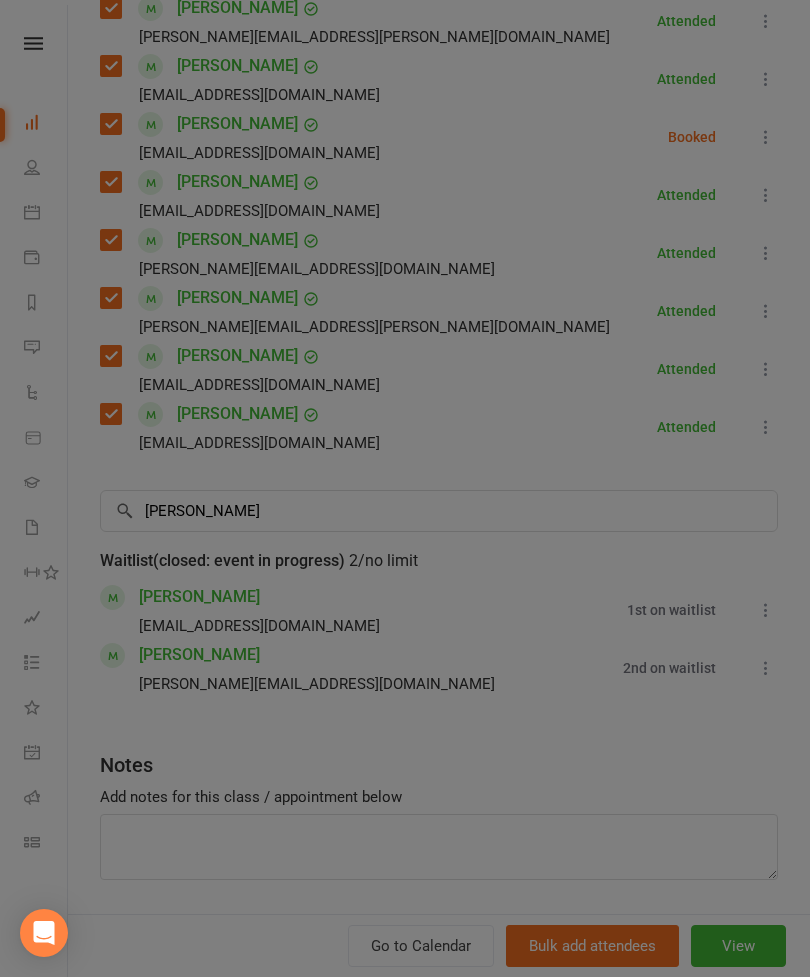 type 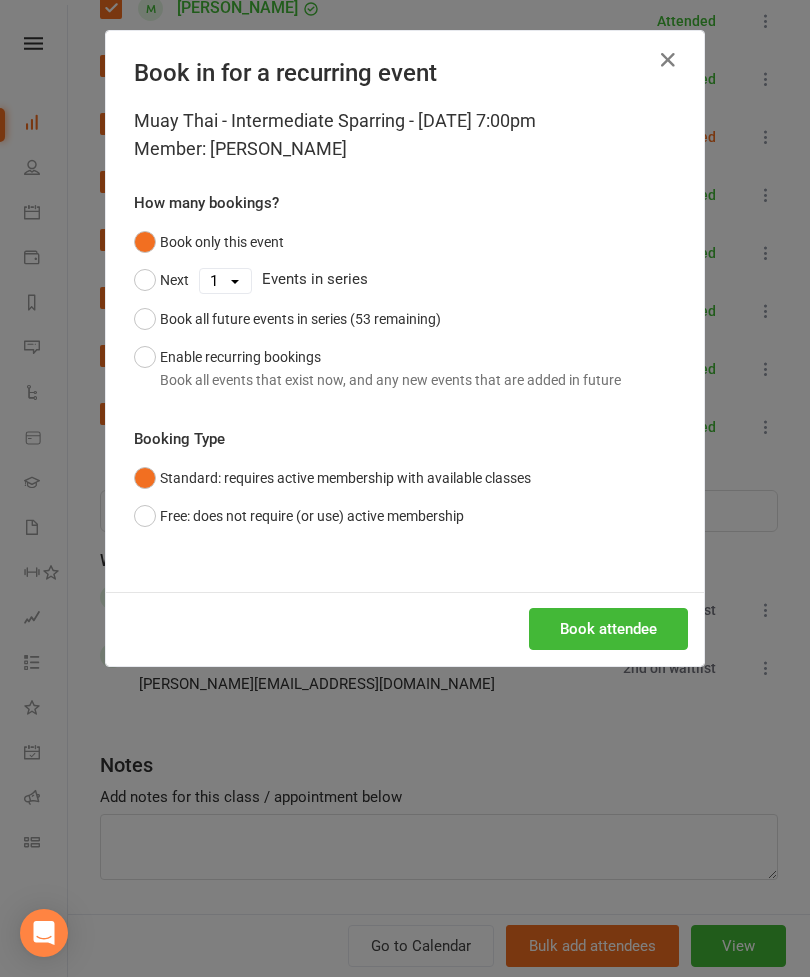 click on "Book attendee" at bounding box center [608, 629] 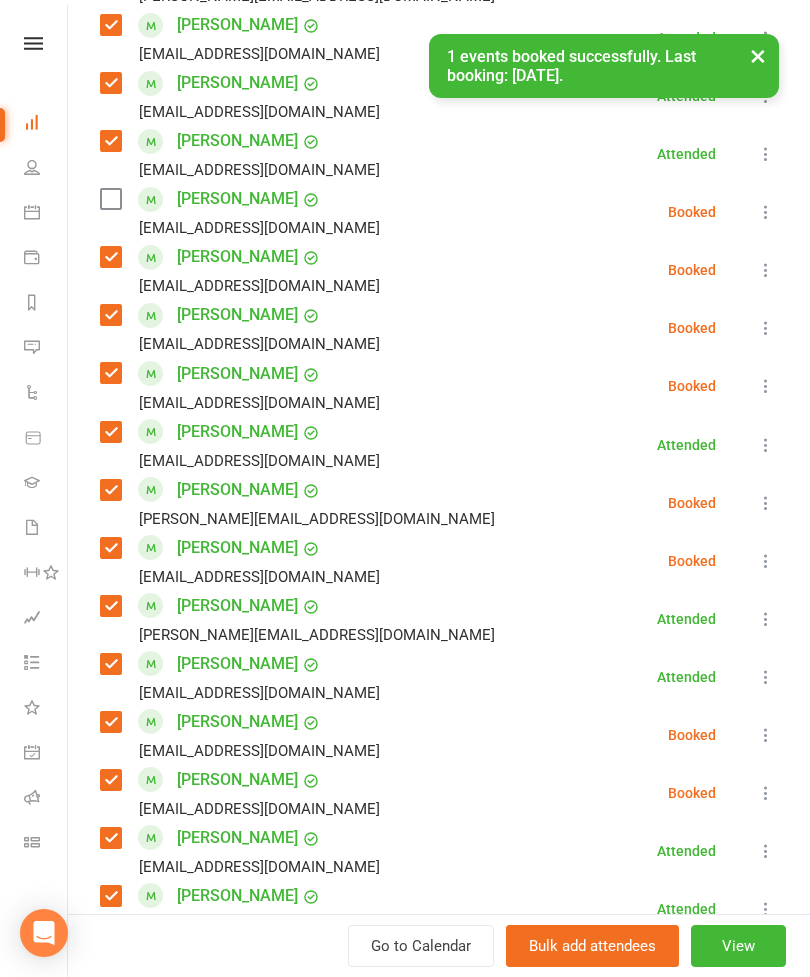 scroll, scrollTop: 809, scrollLeft: 0, axis: vertical 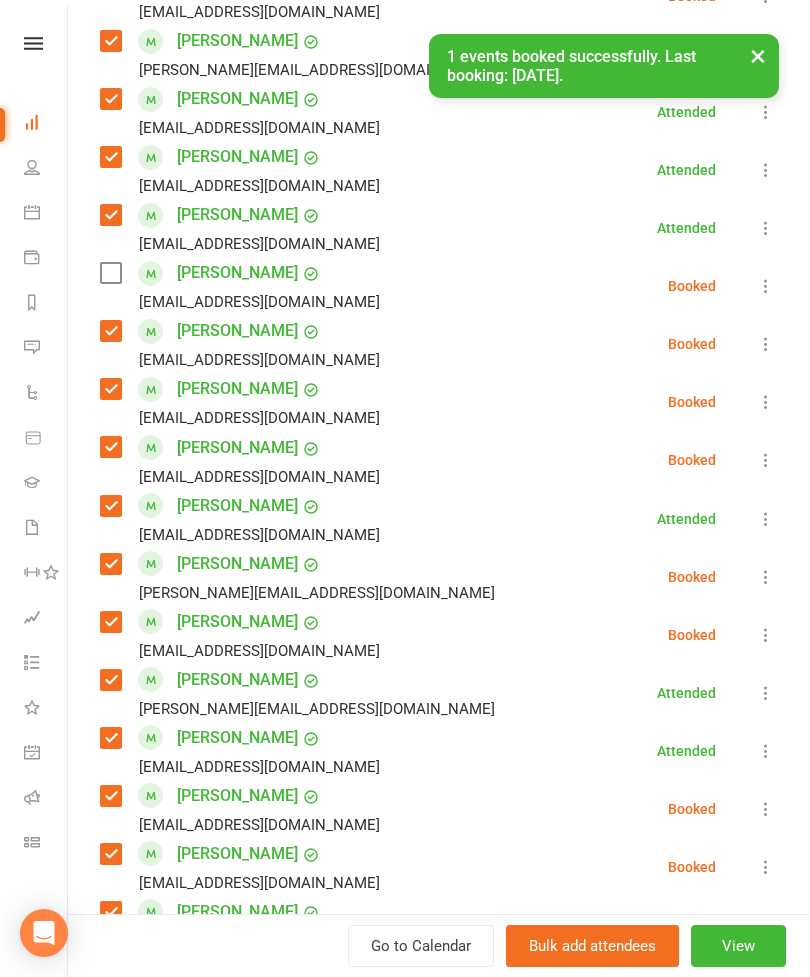 click at bounding box center (110, 273) 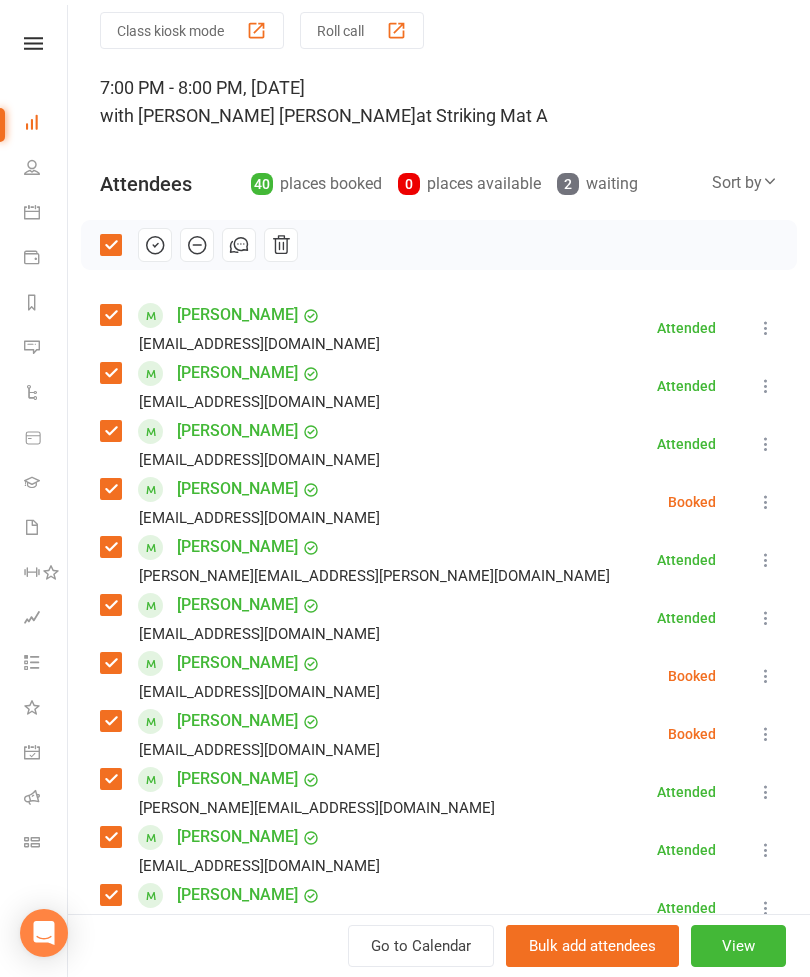 scroll, scrollTop: 37, scrollLeft: 0, axis: vertical 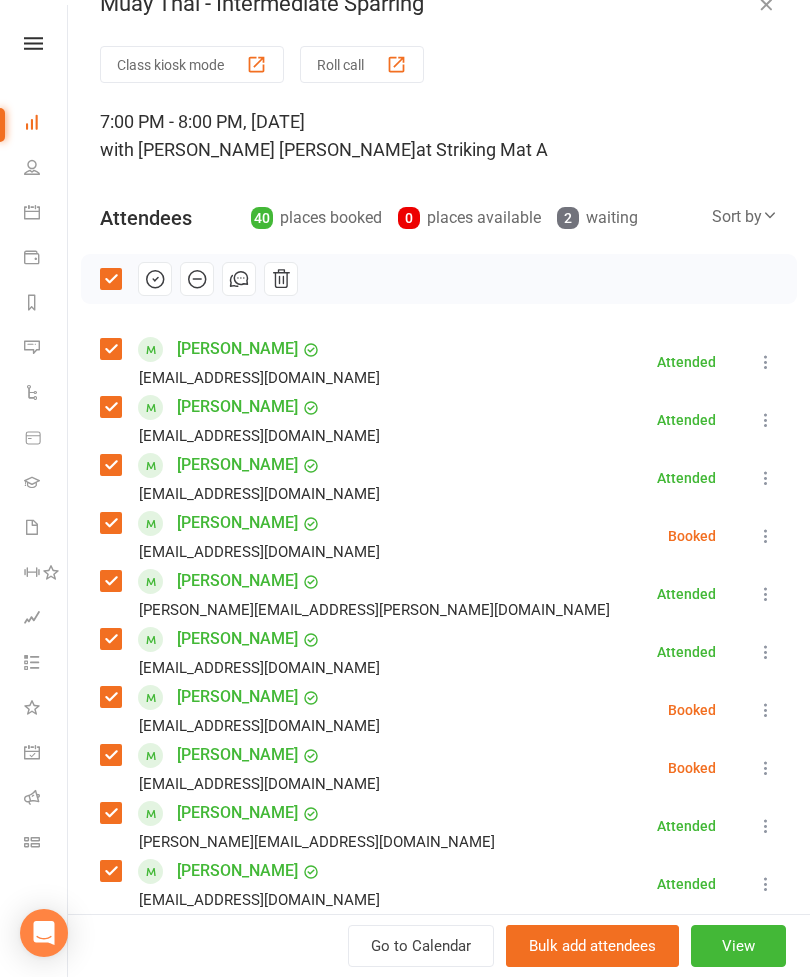 click 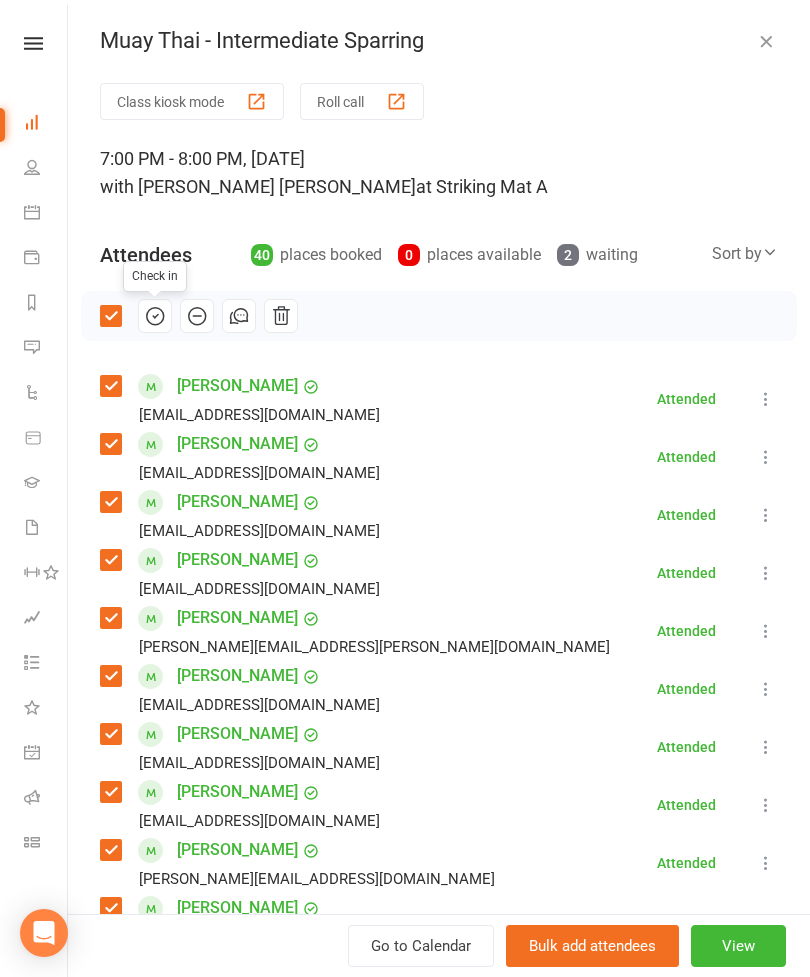 scroll, scrollTop: 0, scrollLeft: 0, axis: both 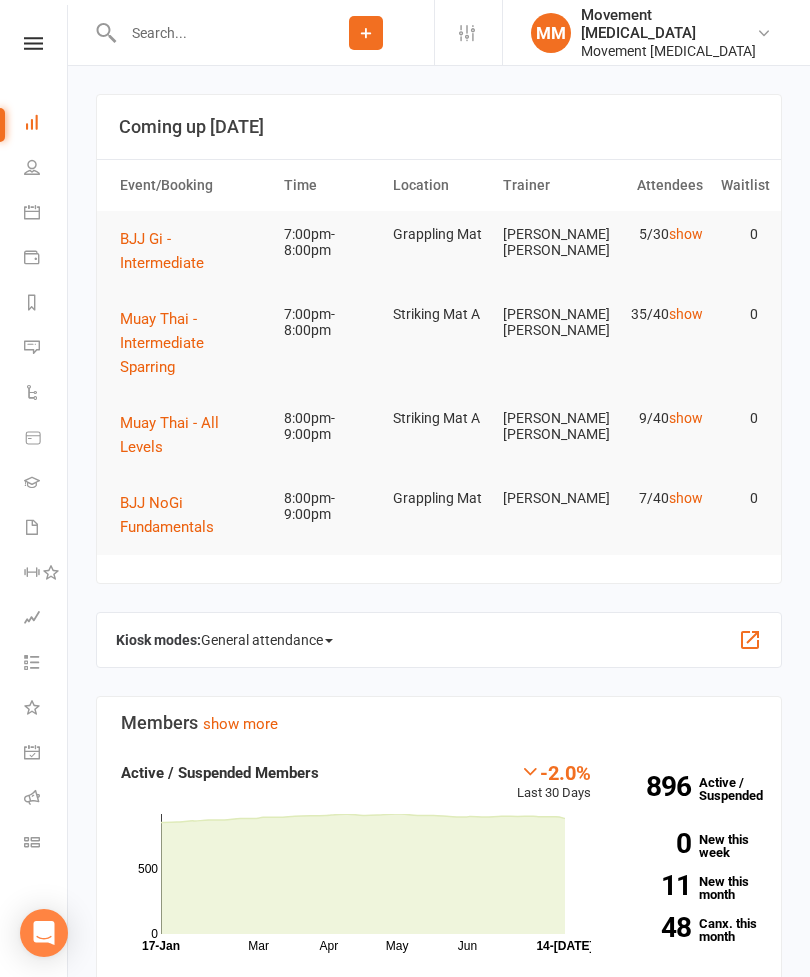 click on "BJJ Gi - Intermediate" at bounding box center [162, 251] 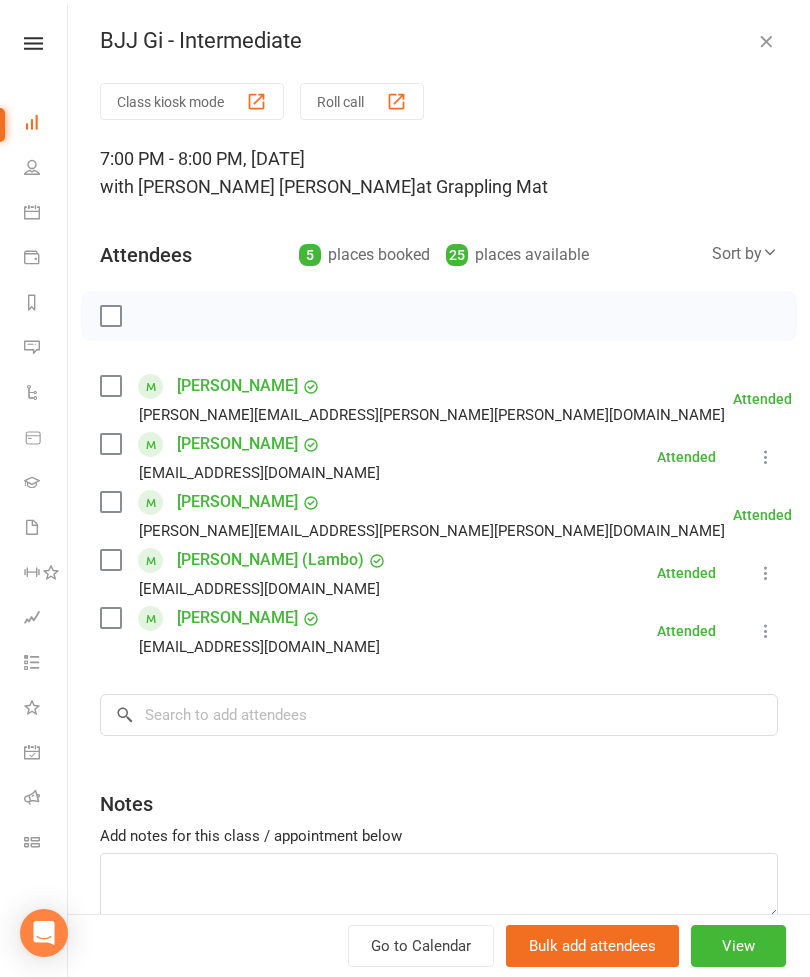 click at bounding box center [766, 41] 